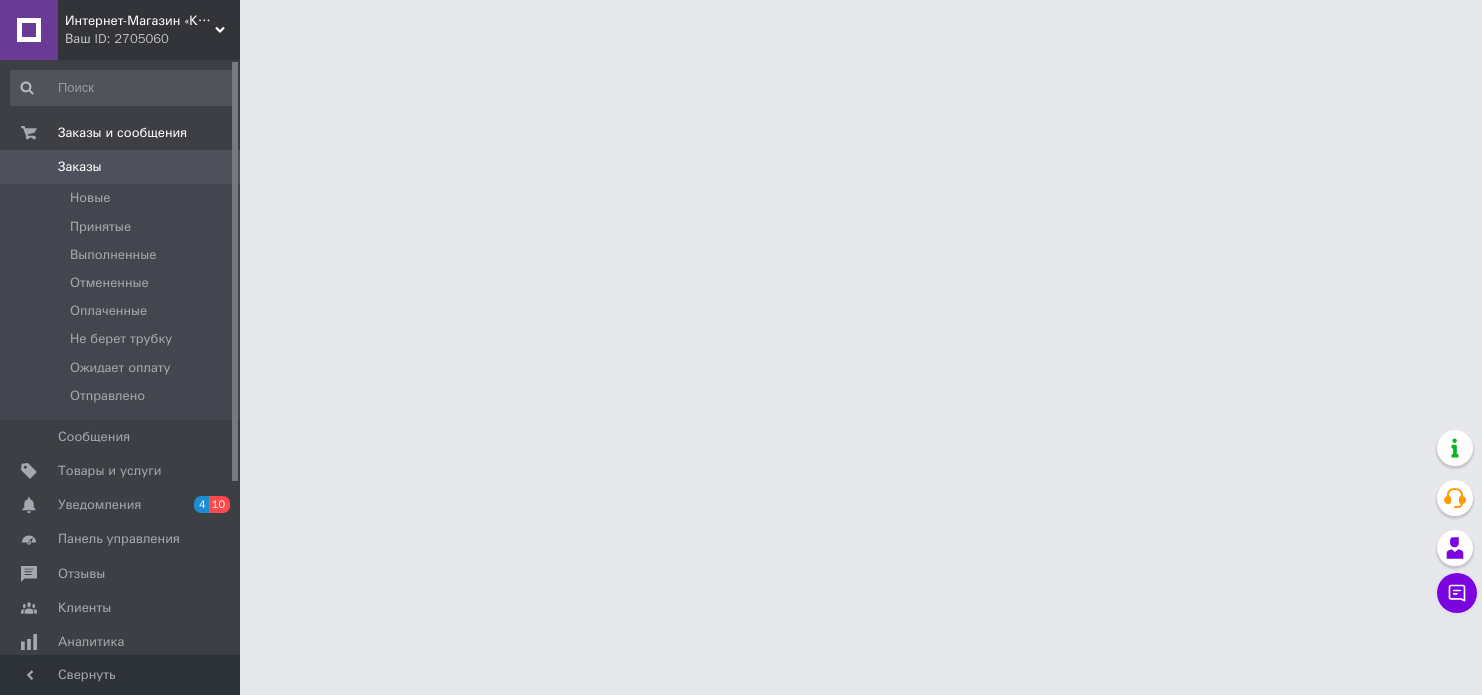 scroll, scrollTop: 0, scrollLeft: 0, axis: both 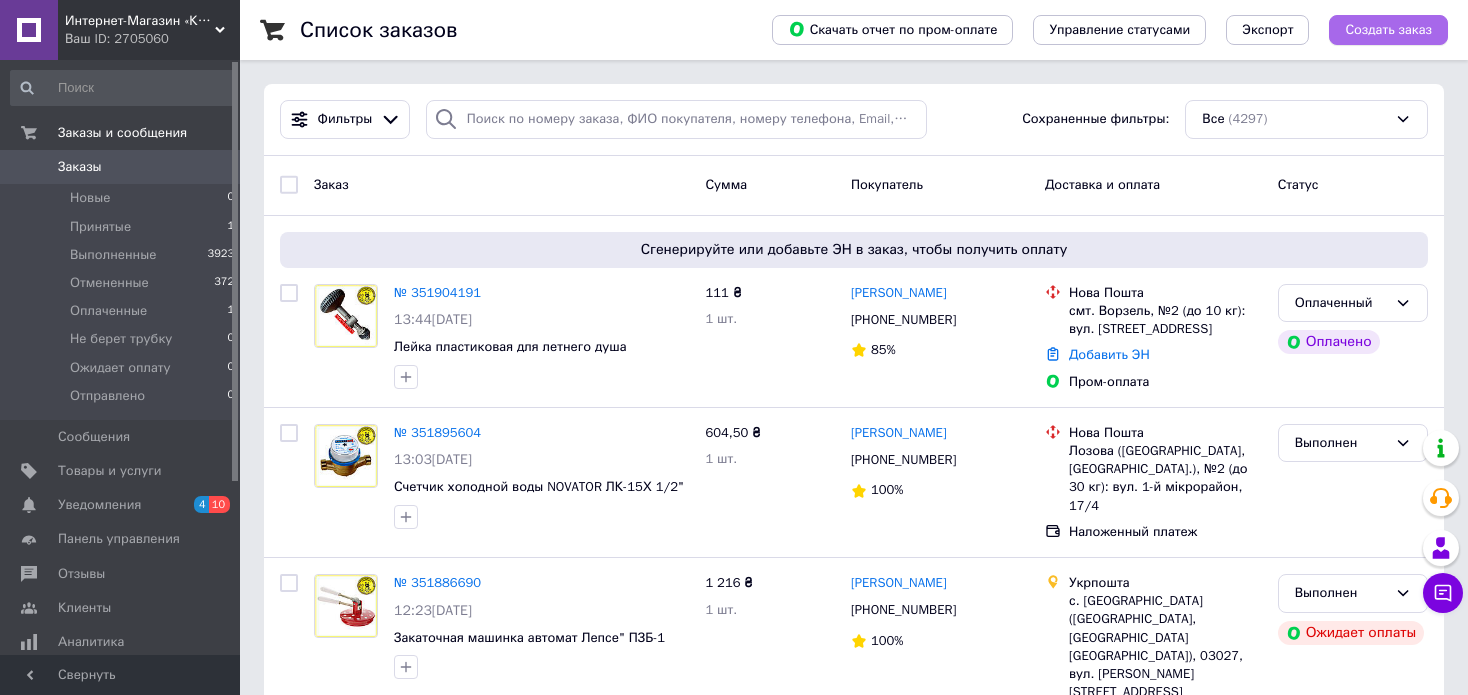 click on "Создать заказ" at bounding box center (1388, 30) 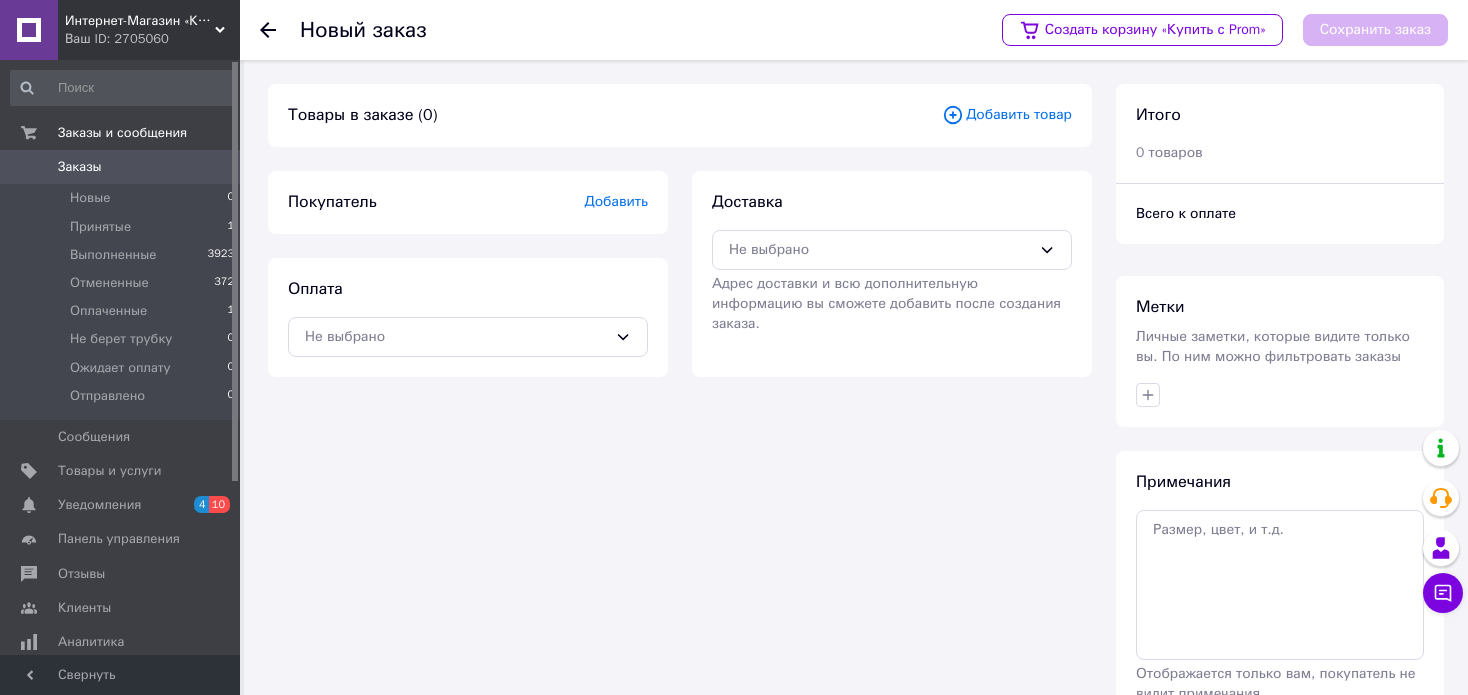 click on "Добавить товар" at bounding box center [1007, 115] 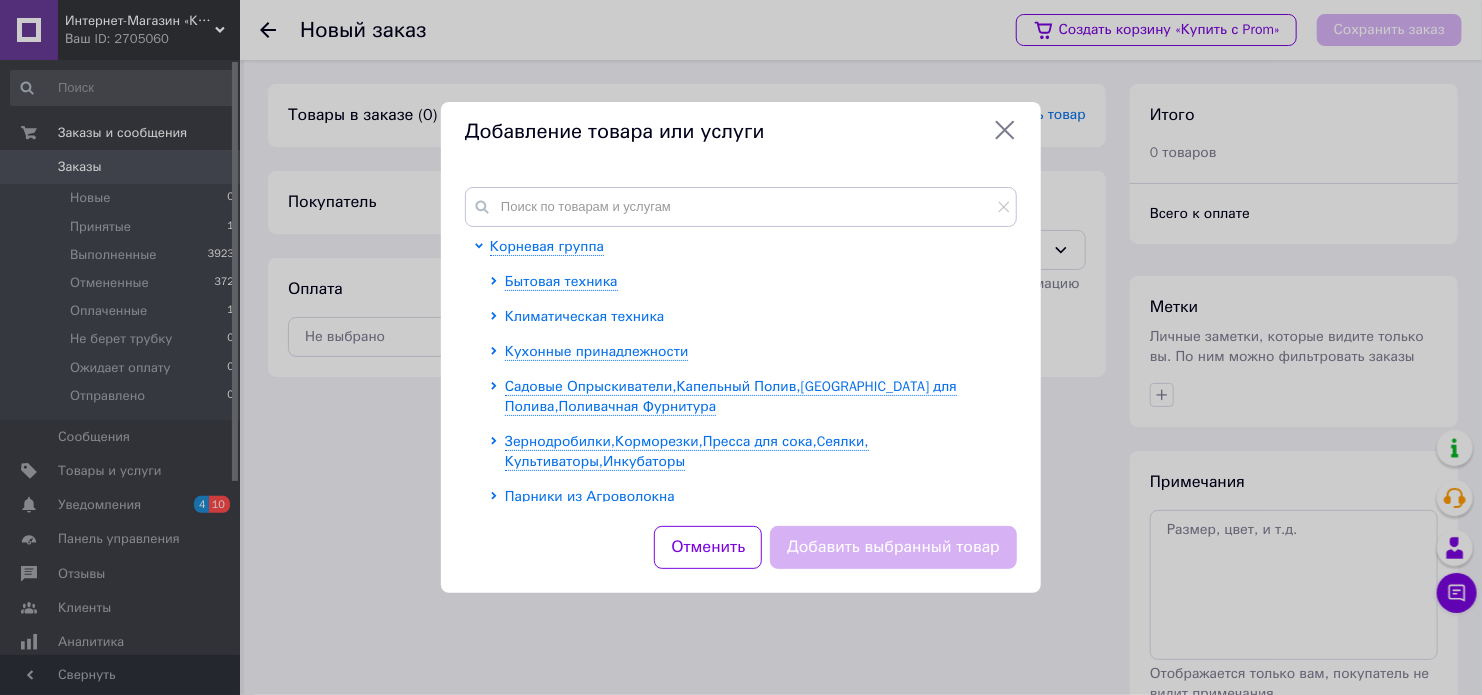 click on "Климатическая техника" at bounding box center [584, 316] 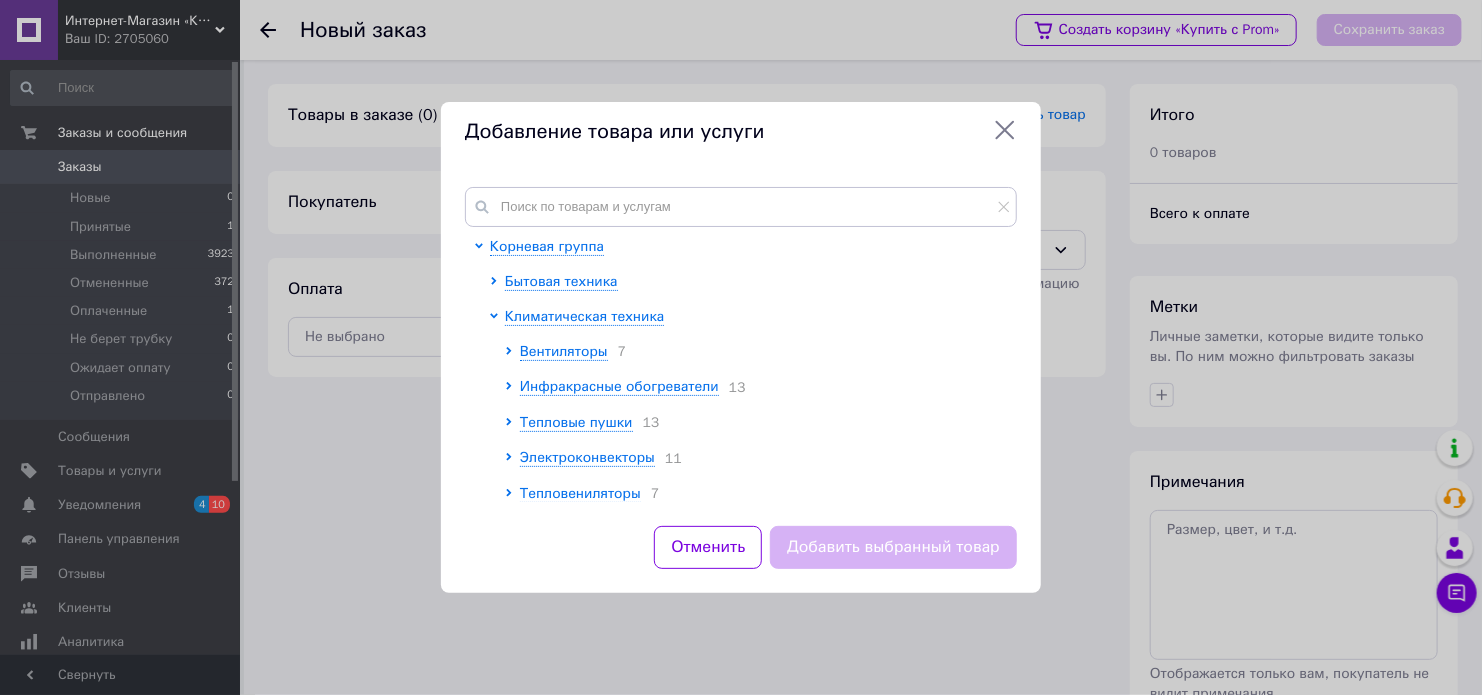 click on "Корневая группа Бытовая техника Климатическая техника Вентиляторы 7 Инфракрасные обогреватели 13 Тепловые пушки 13 Электроконвекторы 11 Тепловениляторы 7 Тепловые завесы 3 Масляные радиаторы 5 Кондиционеры 5 Кухонные принадлежности Садовые Опрыскиватели,Капельный Полив,Шланги для Полива,Поливачная Фурнитура Зернодробилки,Корморезки,Пресса для сока,Cеялки, Культиваторы,Инкубаторы Парники из Агроволокна Примусы,Газовые балоны, Плитки туристические, [GEOGRAPHIC_DATA] излучения,Газовые горелки,Газ Коптильни,[GEOGRAPHIC_DATA],[GEOGRAPHIC_DATA],[GEOGRAPHIC_DATA],[GEOGRAPHIC_DATA] 16 3 10 6" at bounding box center (741, 344) 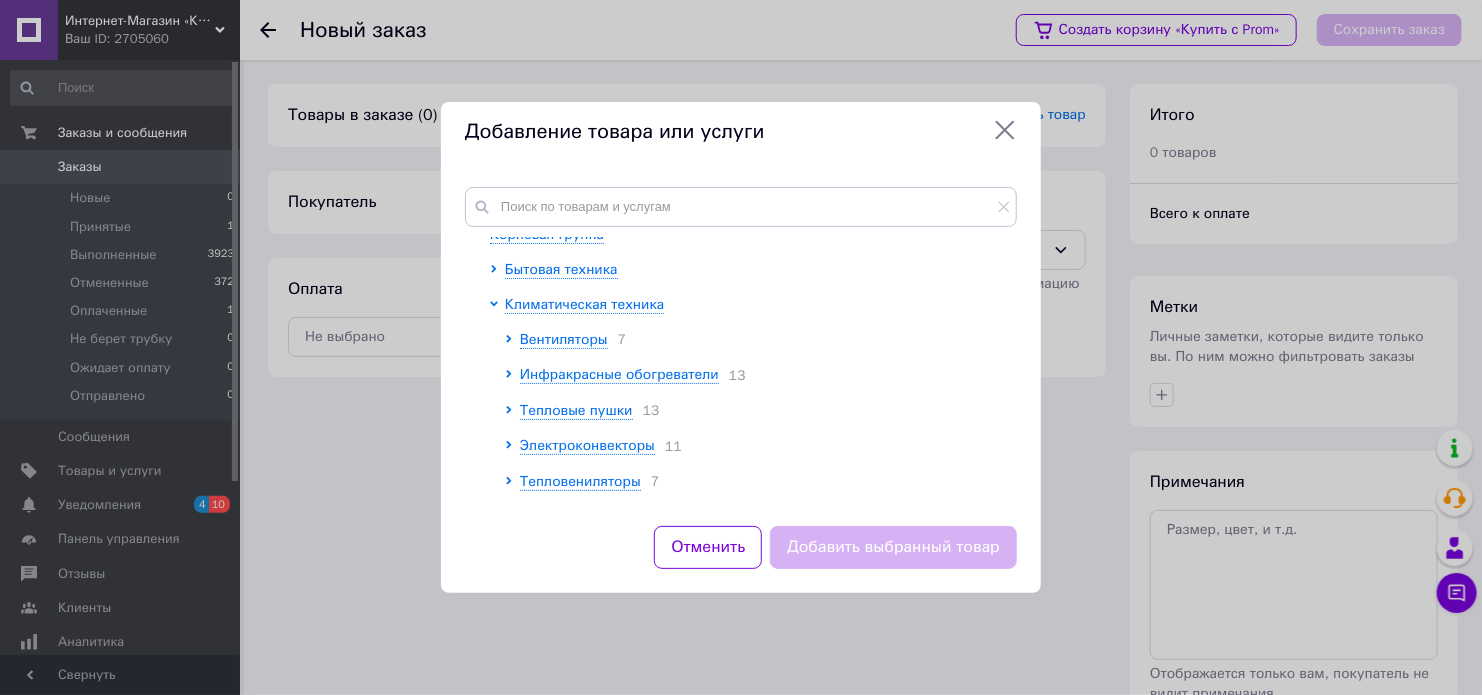 scroll, scrollTop: 0, scrollLeft: 0, axis: both 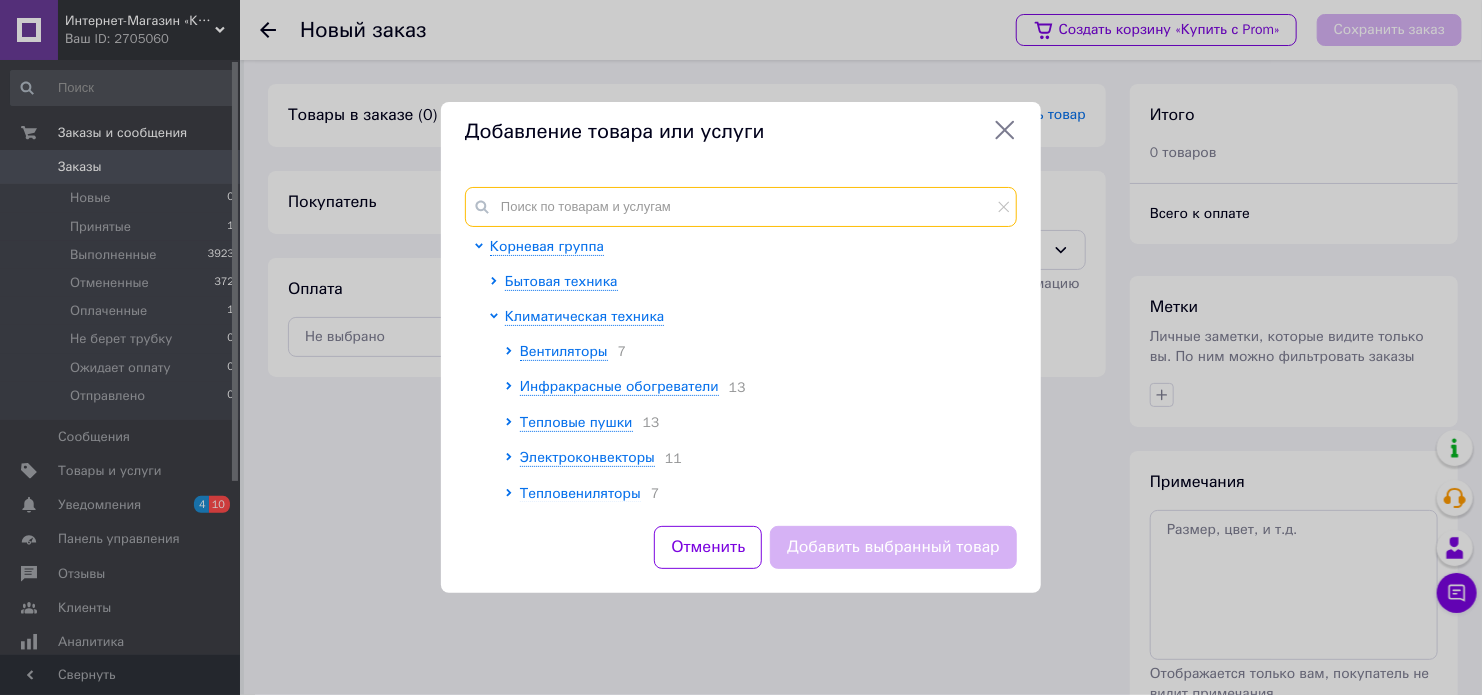 click at bounding box center (741, 207) 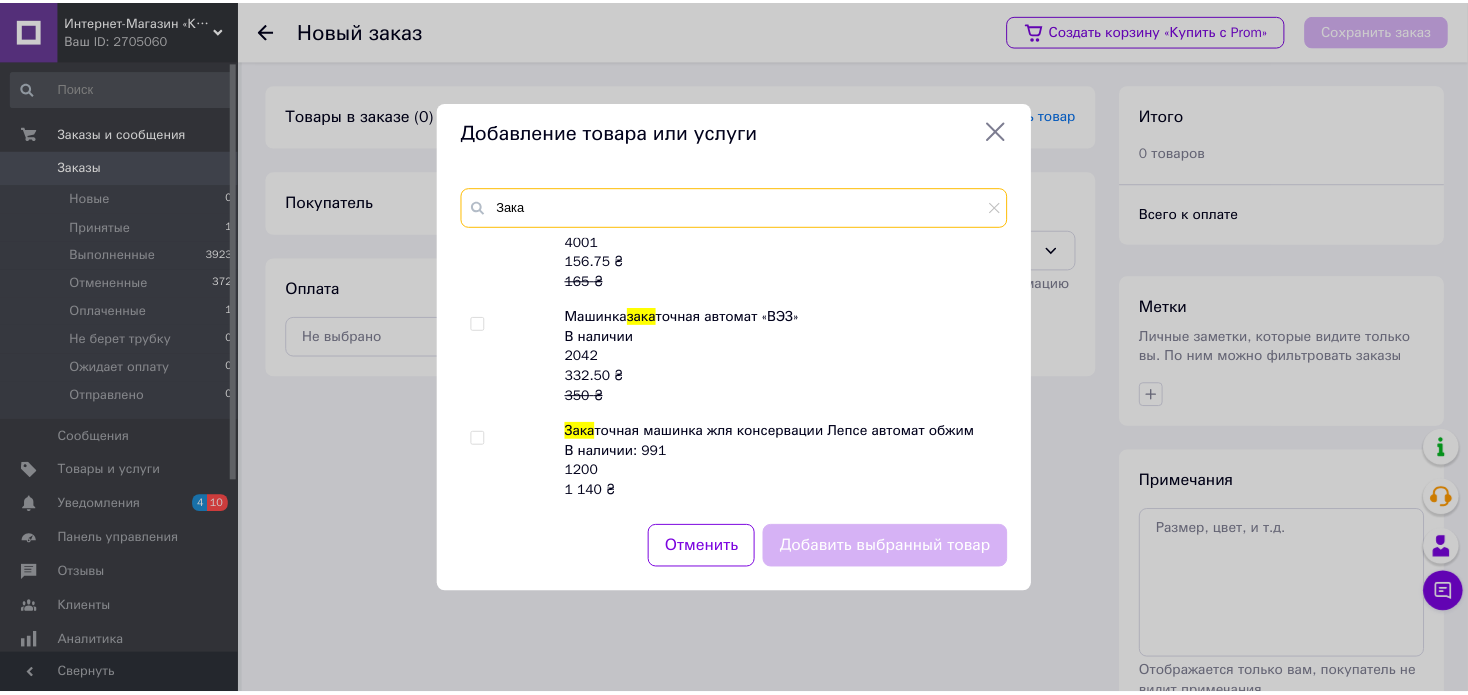 scroll, scrollTop: 1180, scrollLeft: 0, axis: vertical 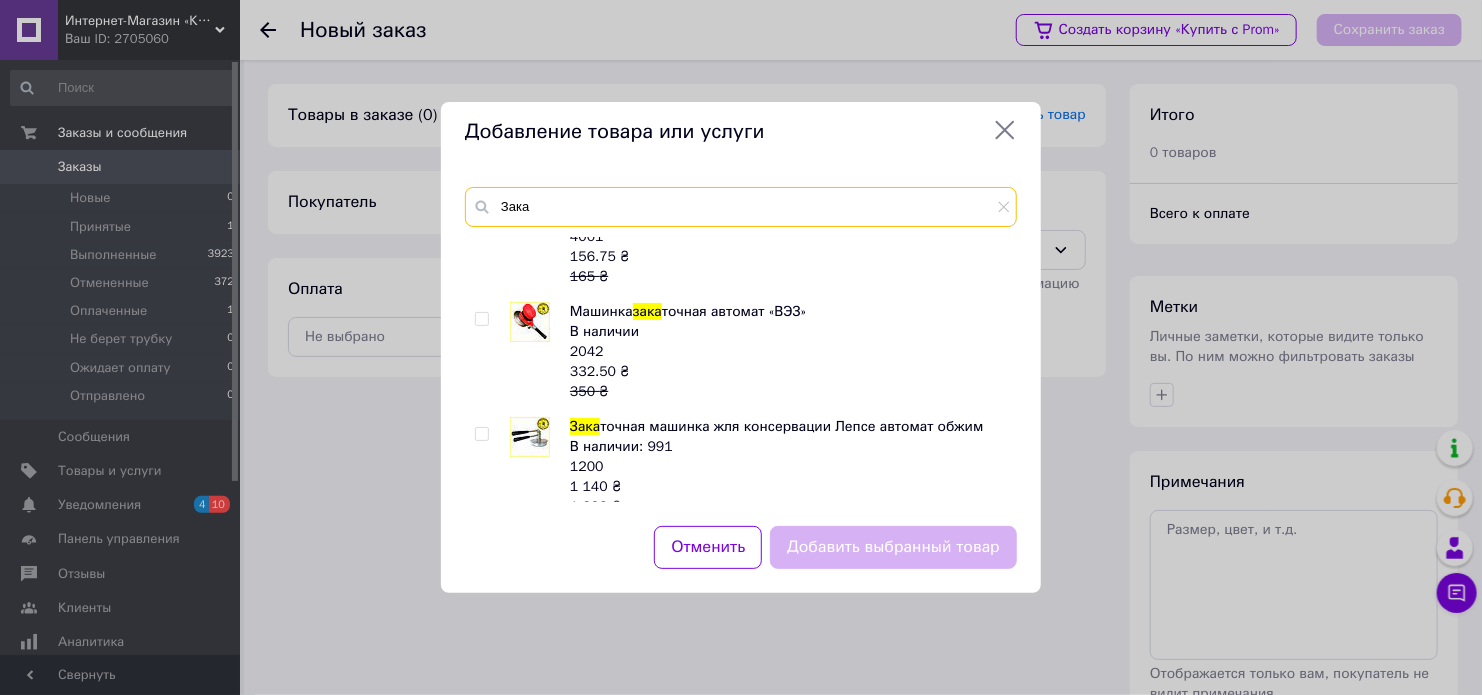 type on "Зака" 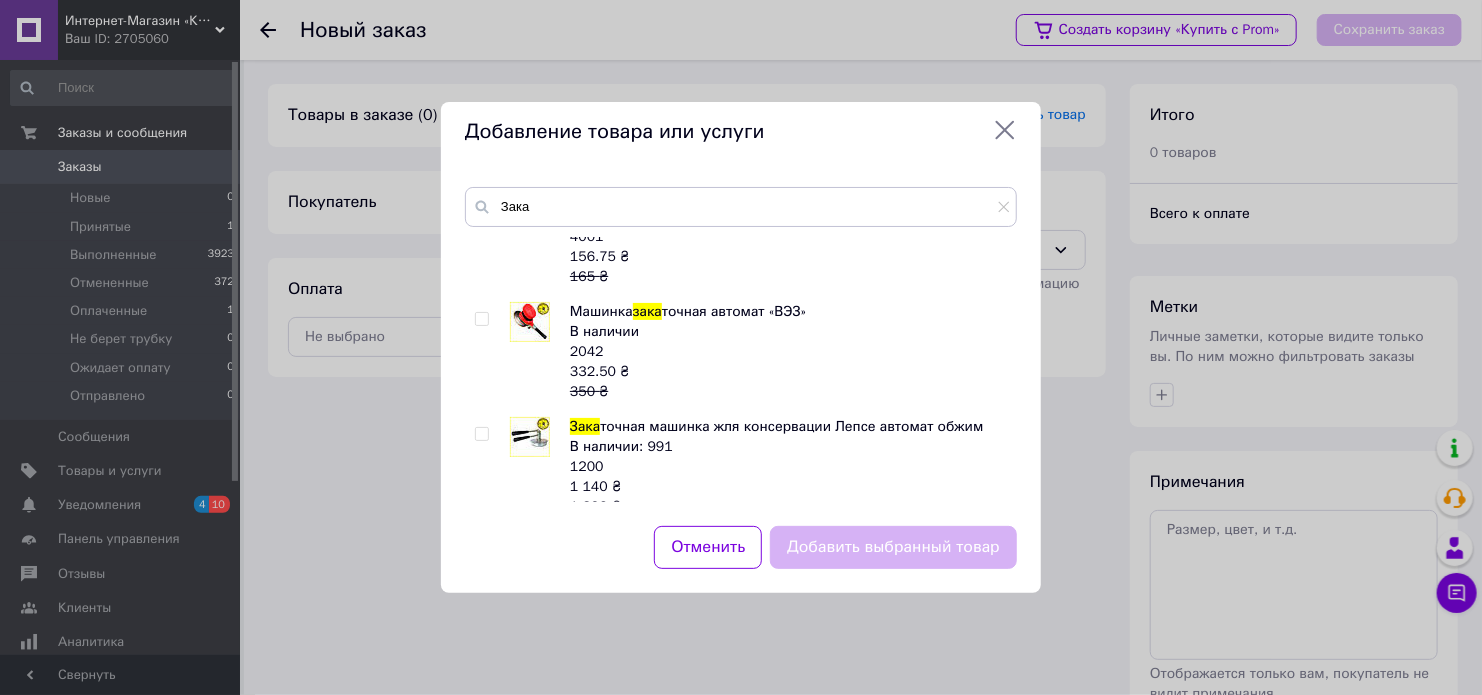 click on "Машинка  зака точная автомат «ВЭЗ» В наличии 2042 332.50   ₴ 350   ₴" at bounding box center (788, 352) 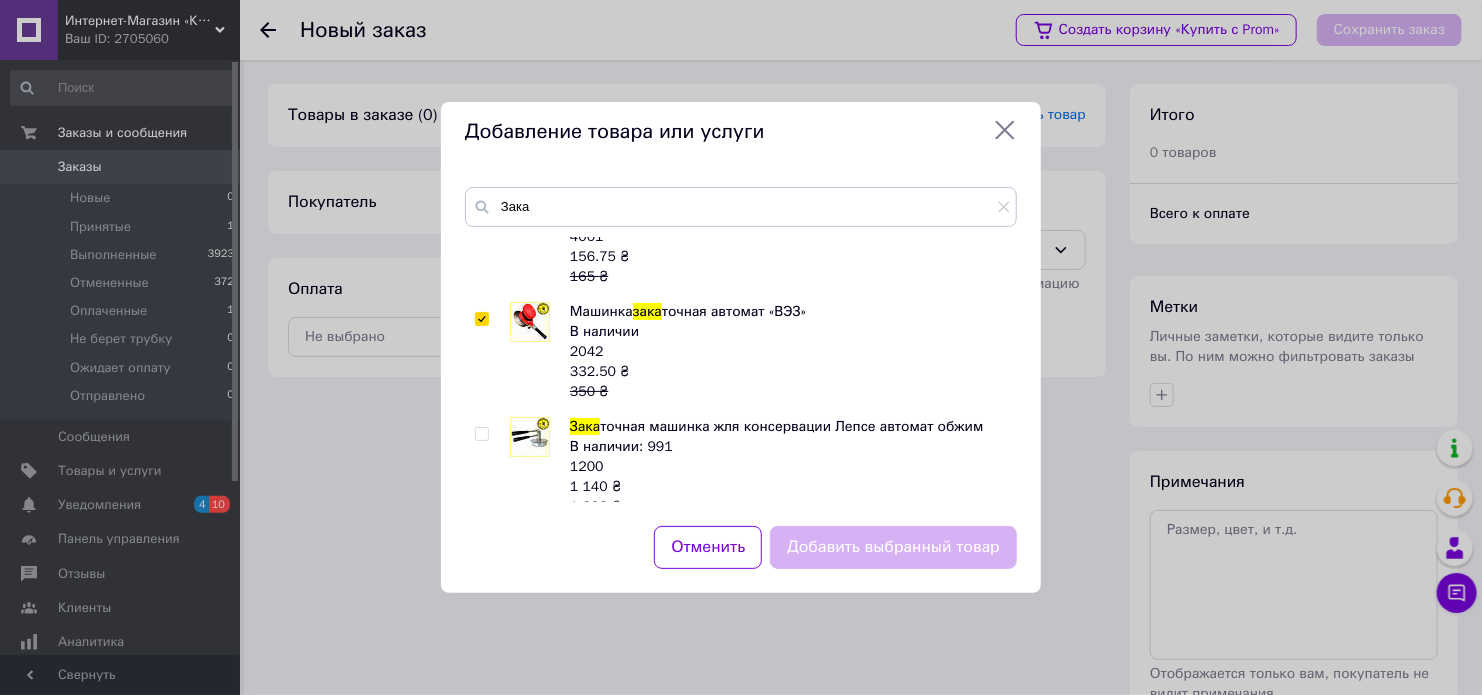 checkbox on "true" 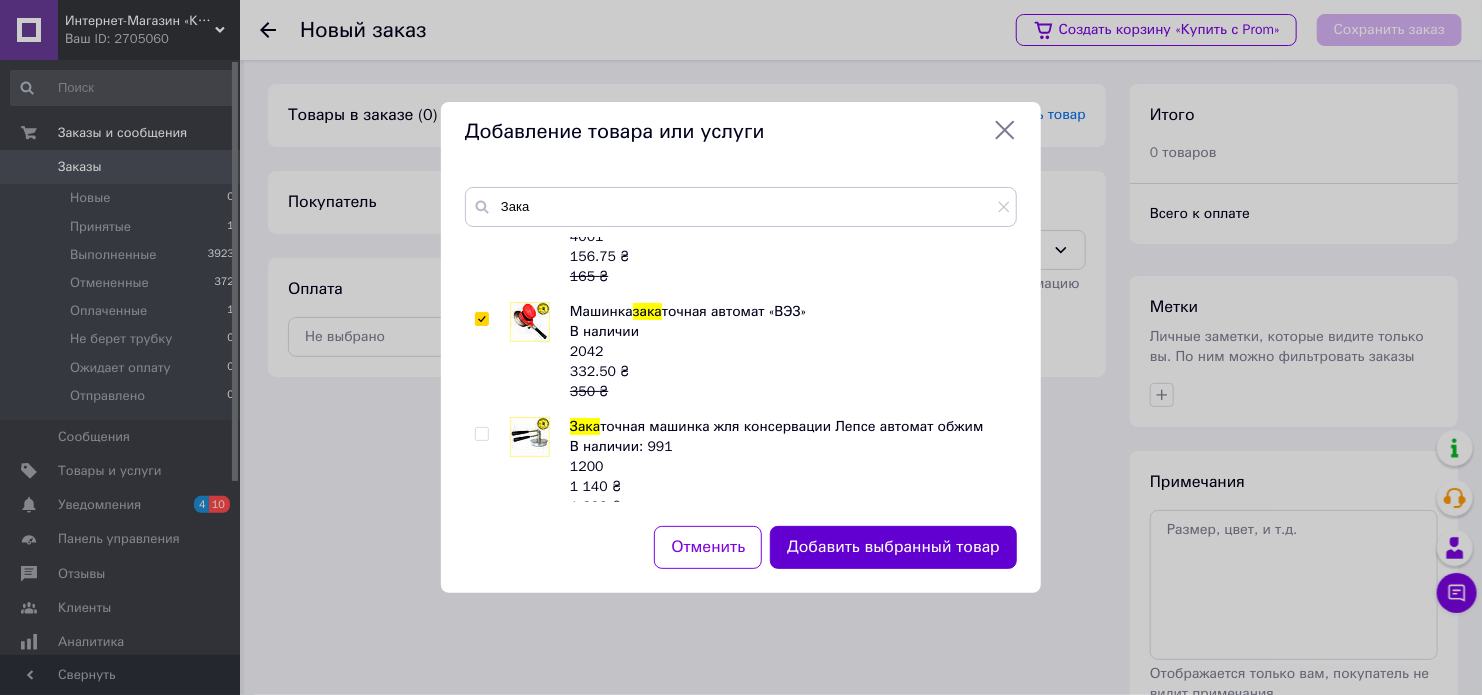 click on "Добавить выбранный товар" at bounding box center [893, 547] 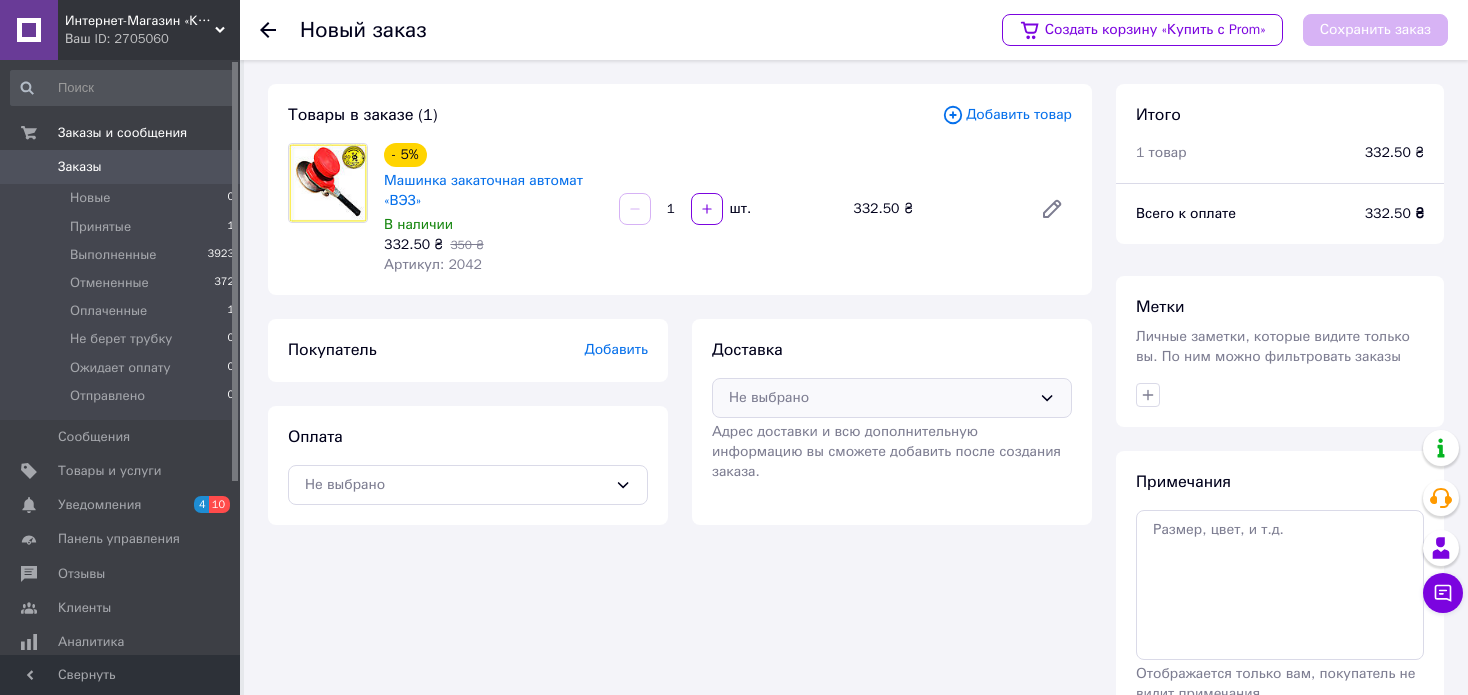 click on "Не выбрано" at bounding box center (880, 398) 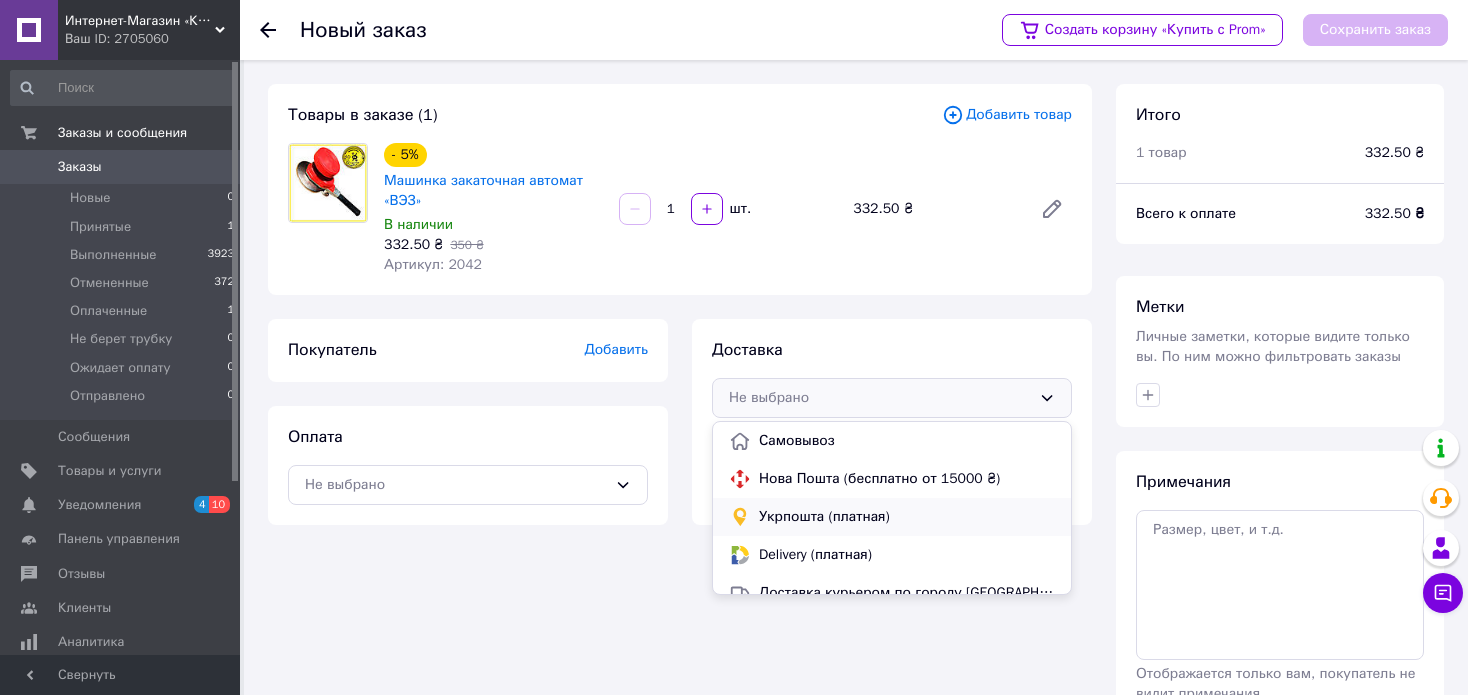 click on "Укрпошта (платная)" at bounding box center [907, 517] 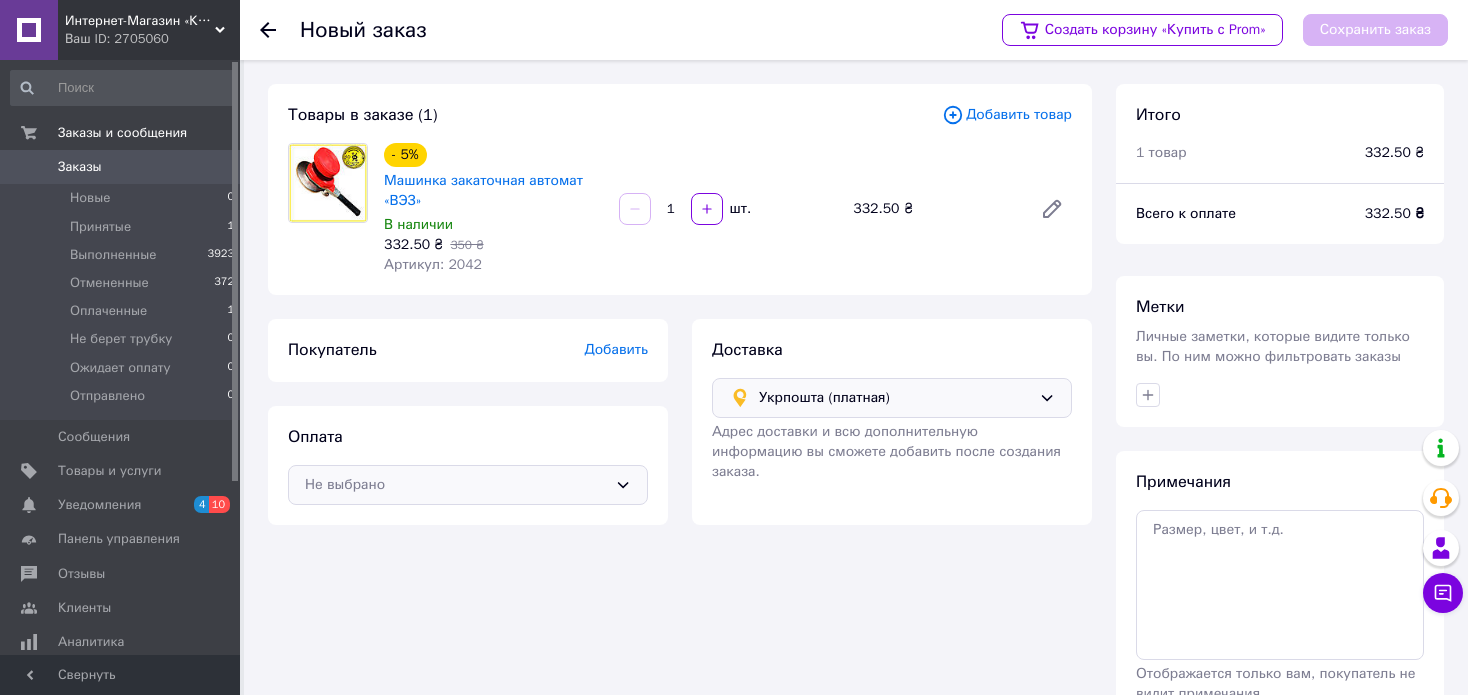 click on "Не выбрано" at bounding box center (456, 485) 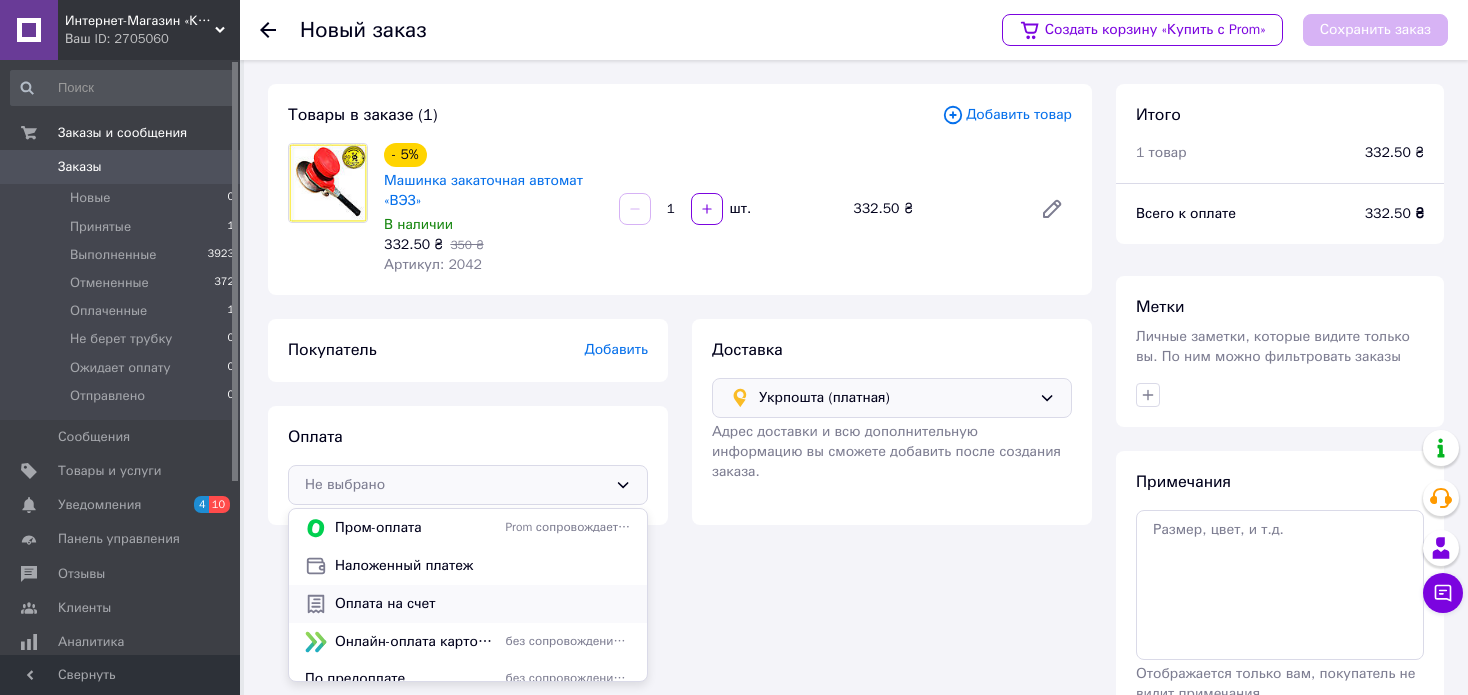 click on "Оплата на счет" at bounding box center [483, 604] 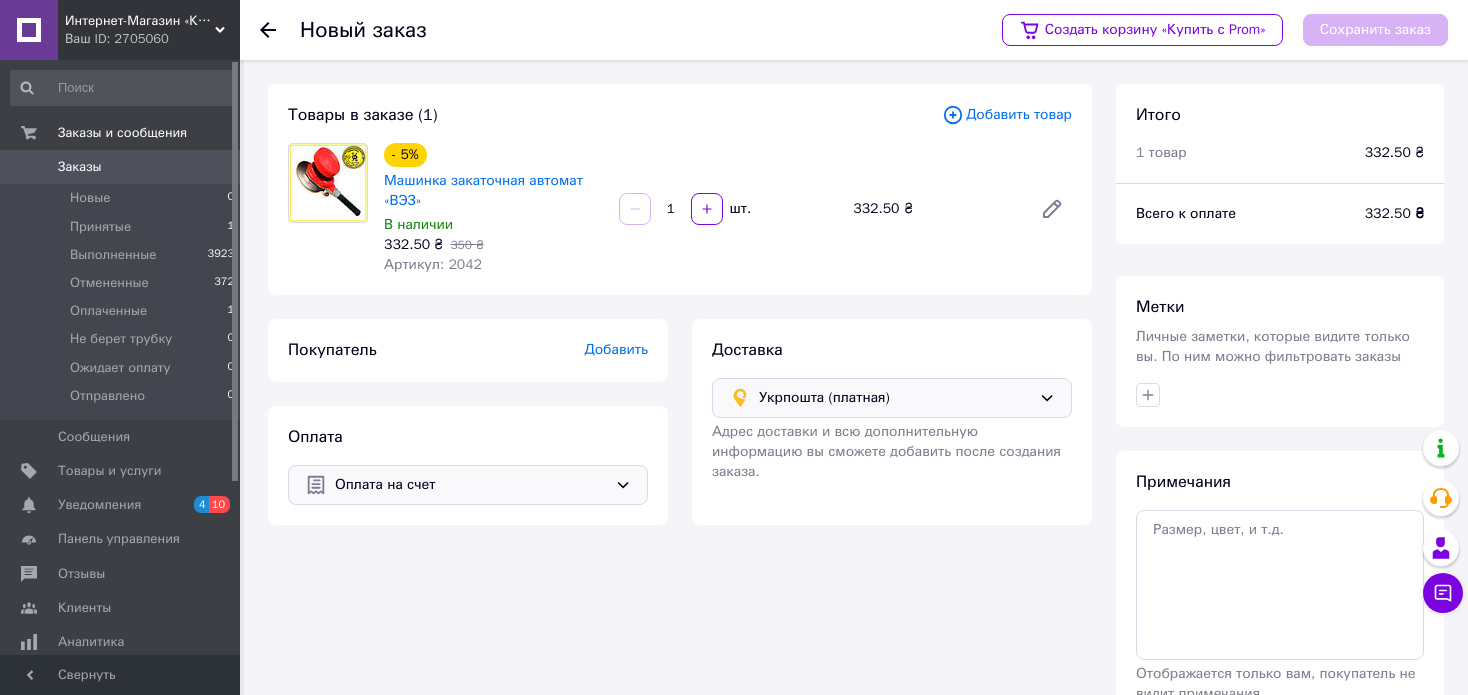 click on "Укрпошта (платная)" at bounding box center (892, 398) 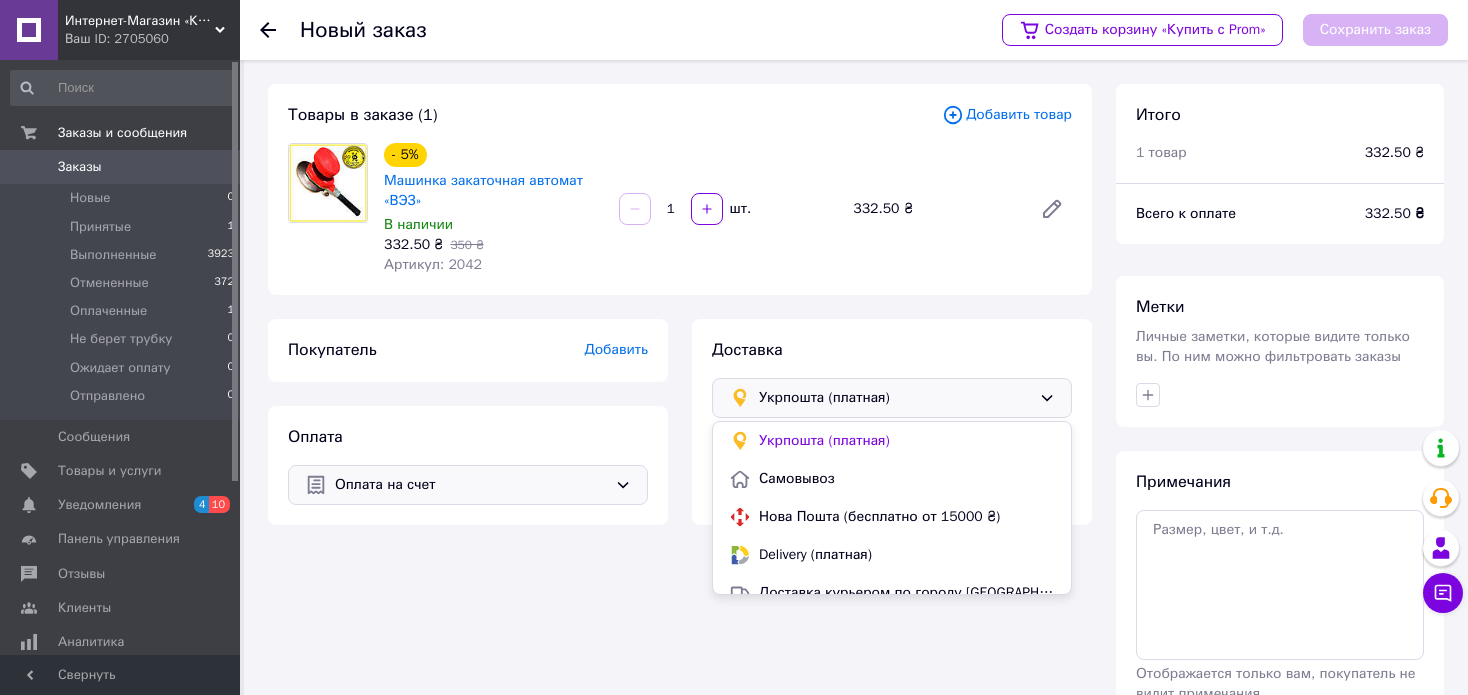 click on "Укрпошта (платная) Укрпошта (платная) Самовывоз Нова Пошта (бесплатно от 15000 ₴) Delivery (платная) Доставка курьером по городу [GEOGRAPHIC_DATA] (платная 200.00 ₴, бесплатно от 50000 ₴) Самовывоз (бесплатно)" at bounding box center (892, 398) 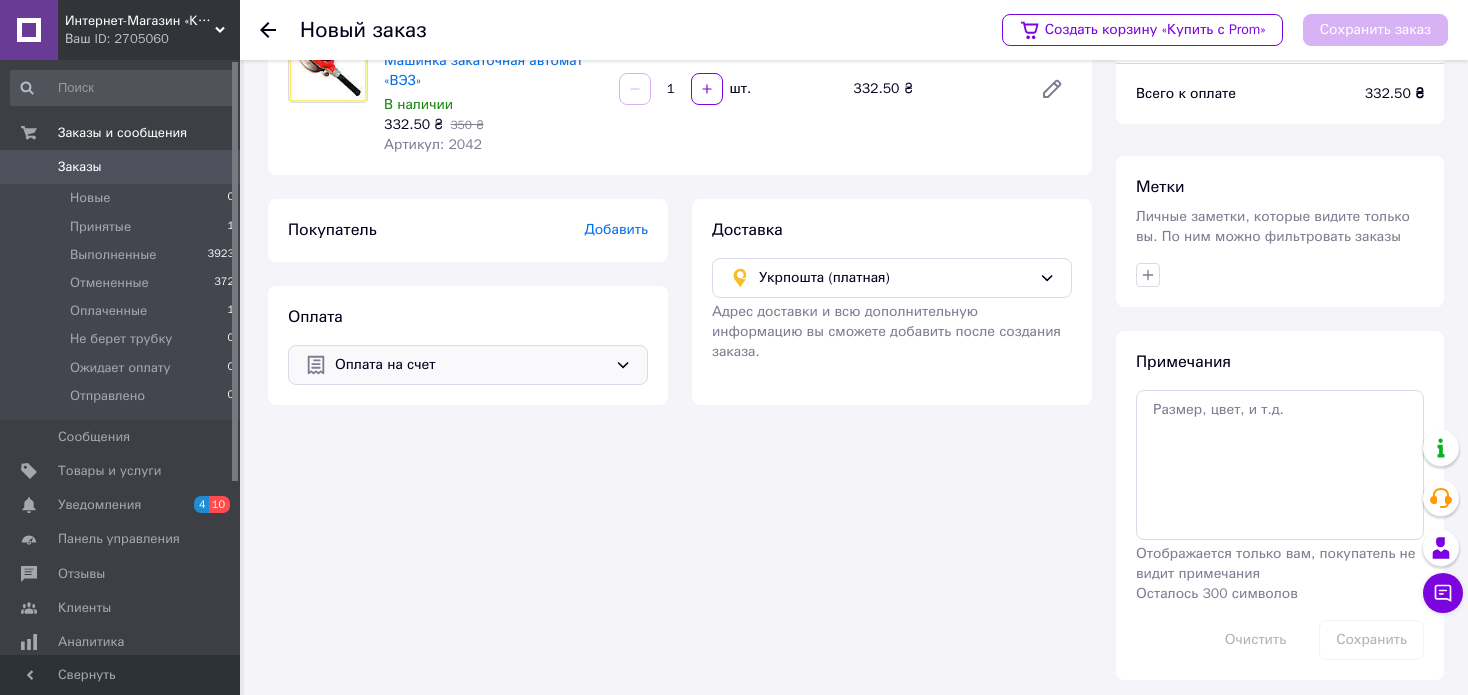 scroll, scrollTop: 128, scrollLeft: 0, axis: vertical 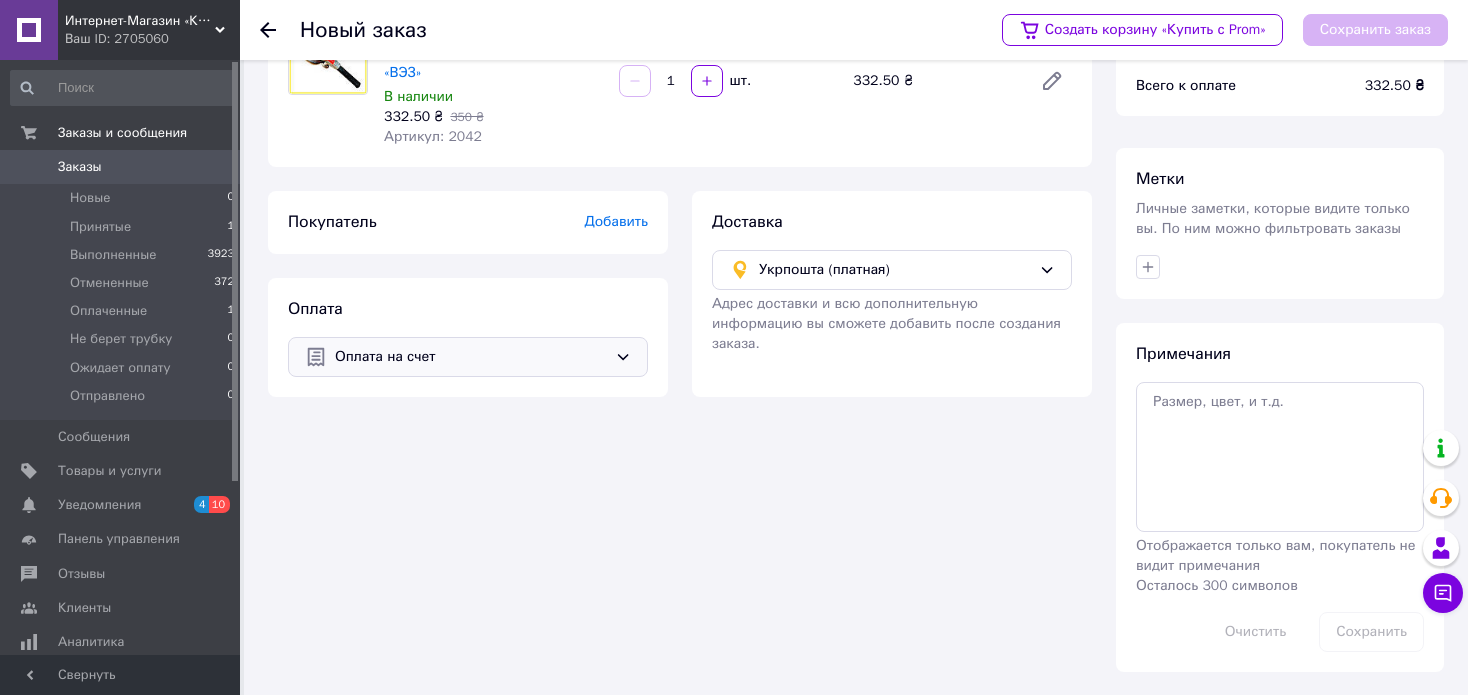 click on "Добавить" at bounding box center [616, 221] 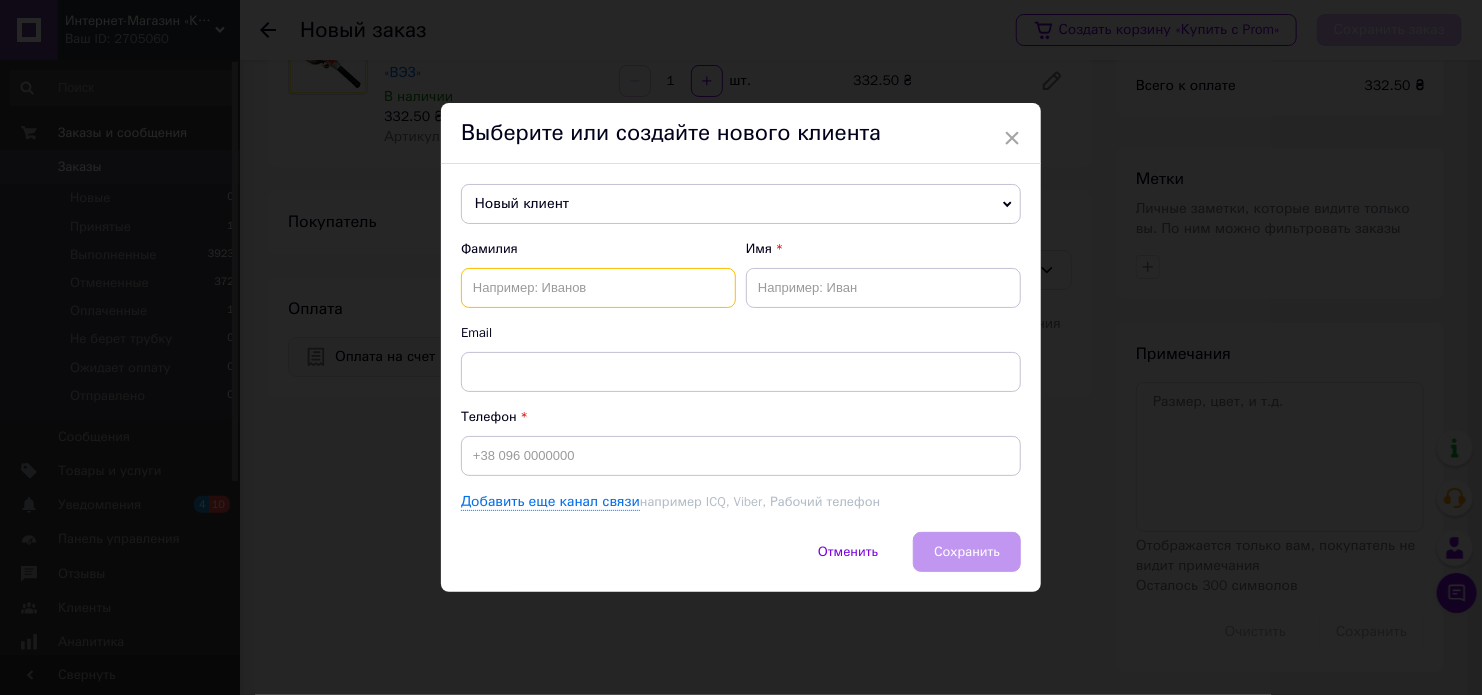 click at bounding box center (598, 288) 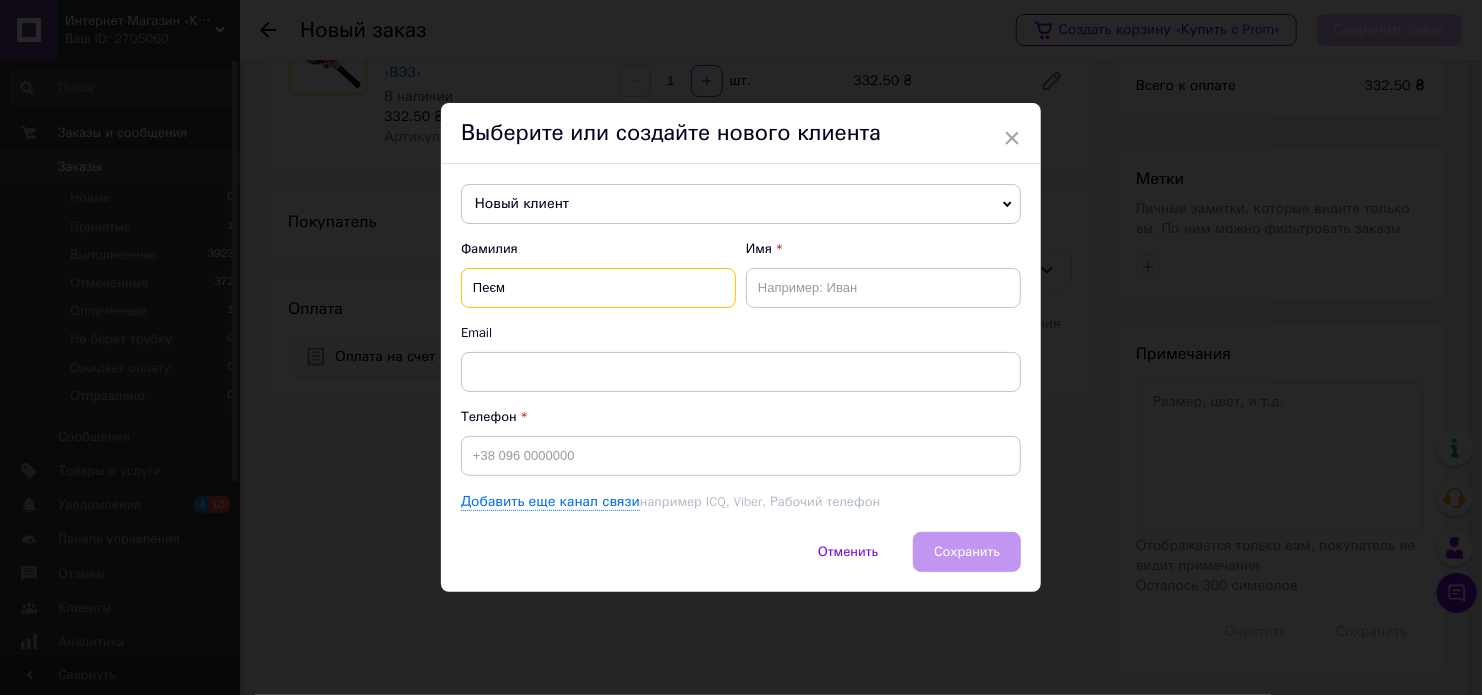 type on "Пеєм" 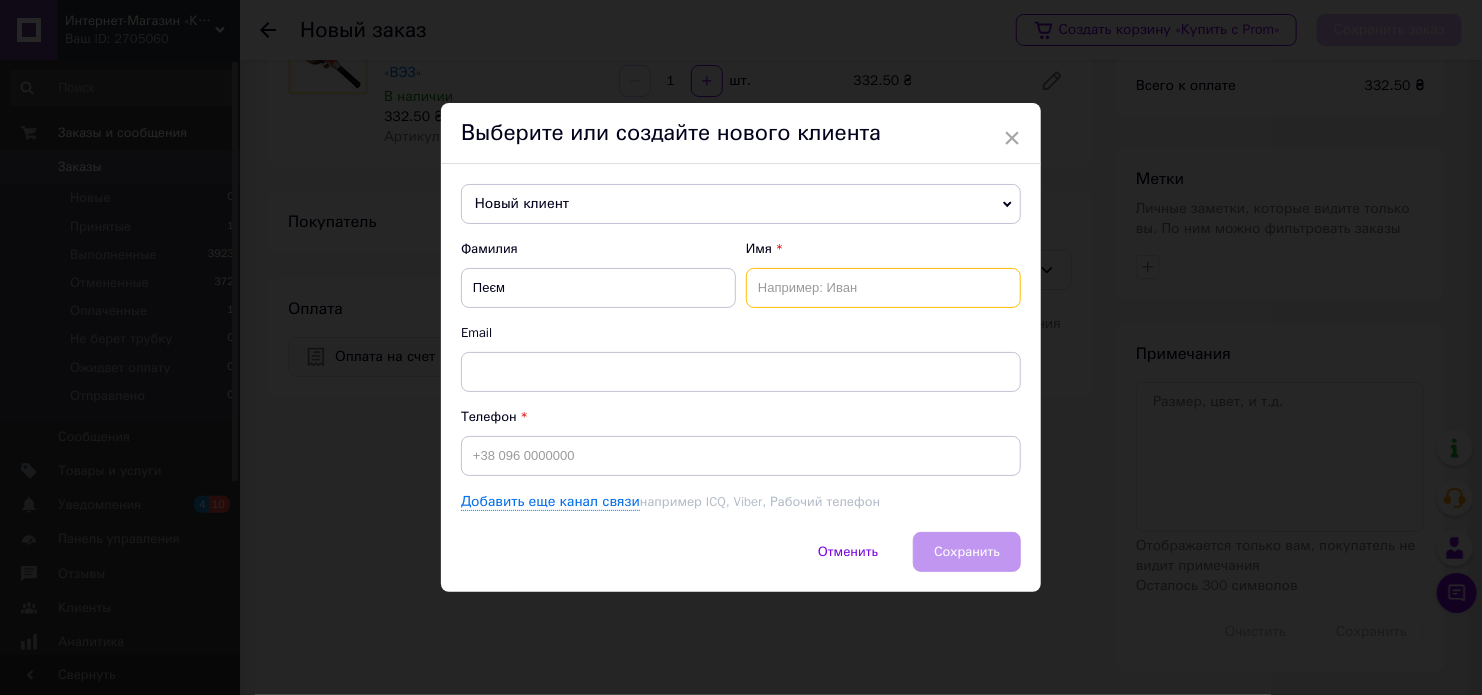 click at bounding box center (883, 288) 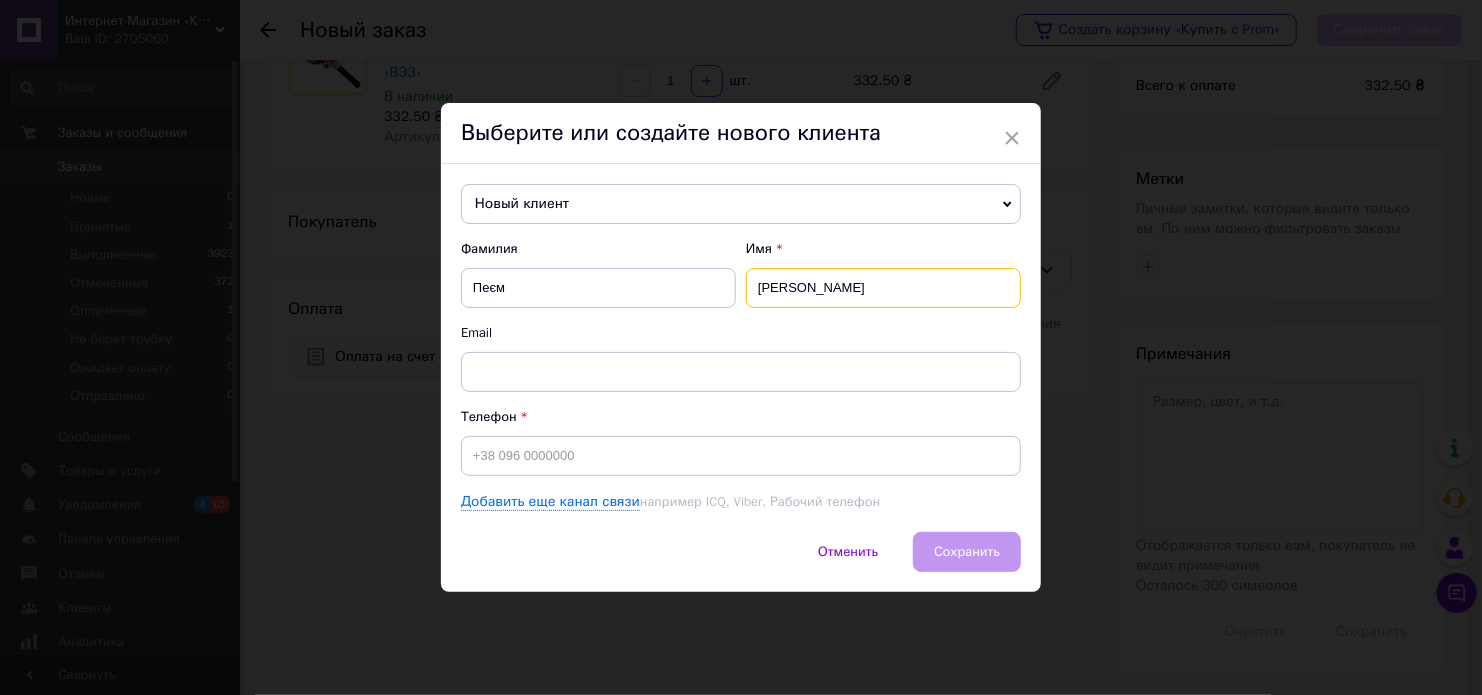type on "[PERSON_NAME]" 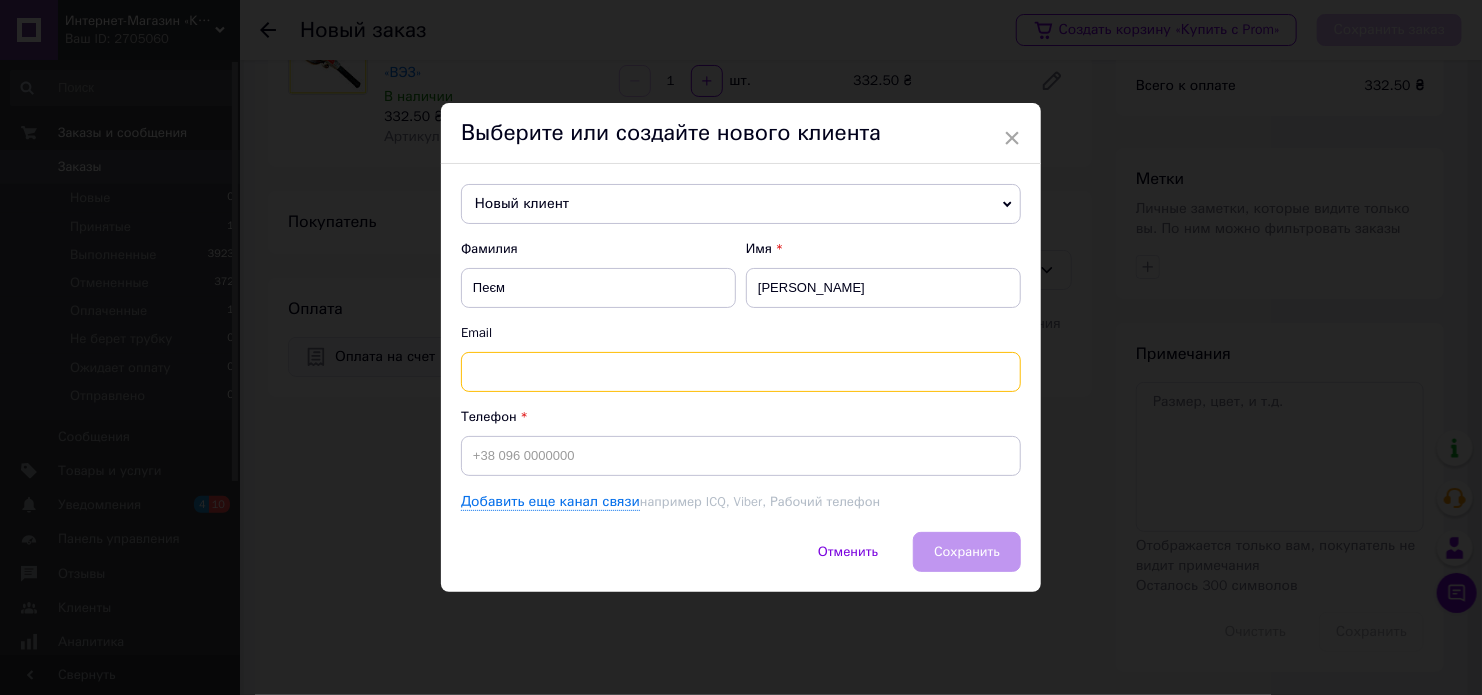 click at bounding box center [741, 372] 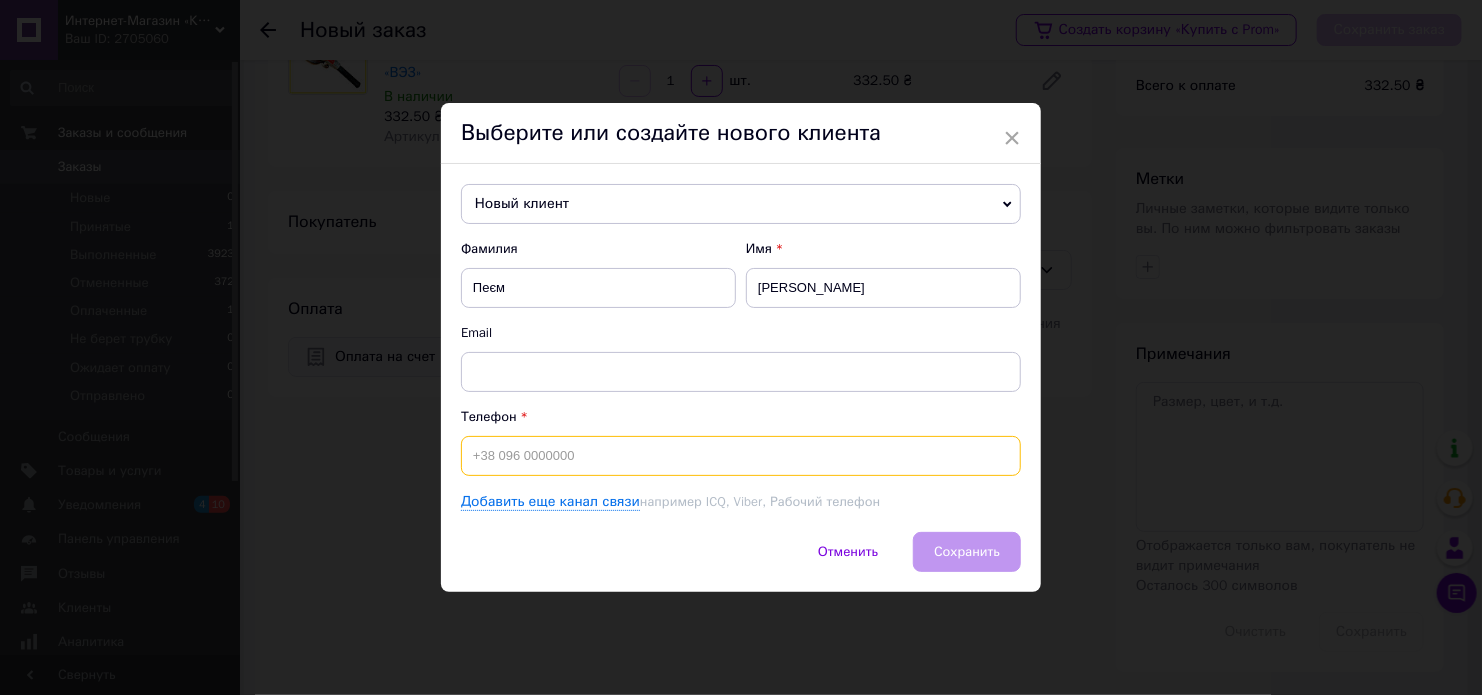 click at bounding box center [741, 456] 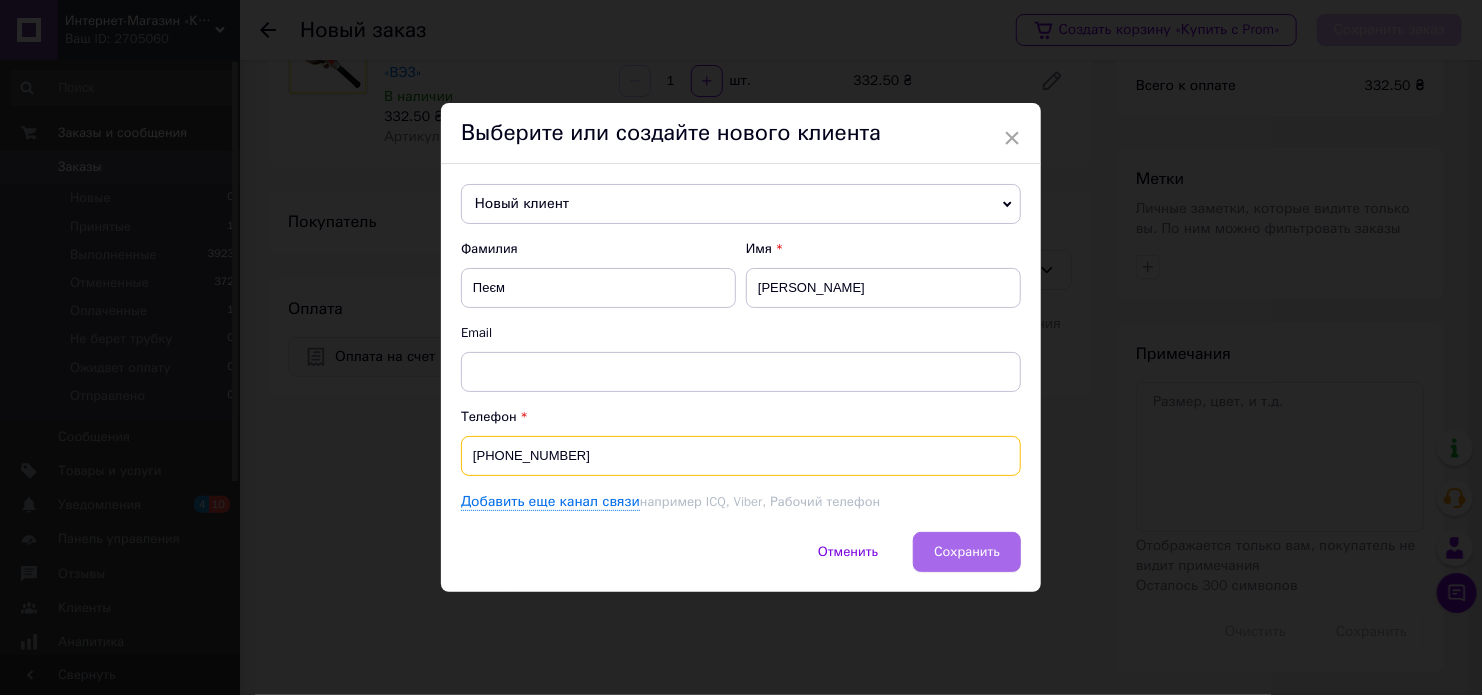 type on "[PHONE_NUMBER]" 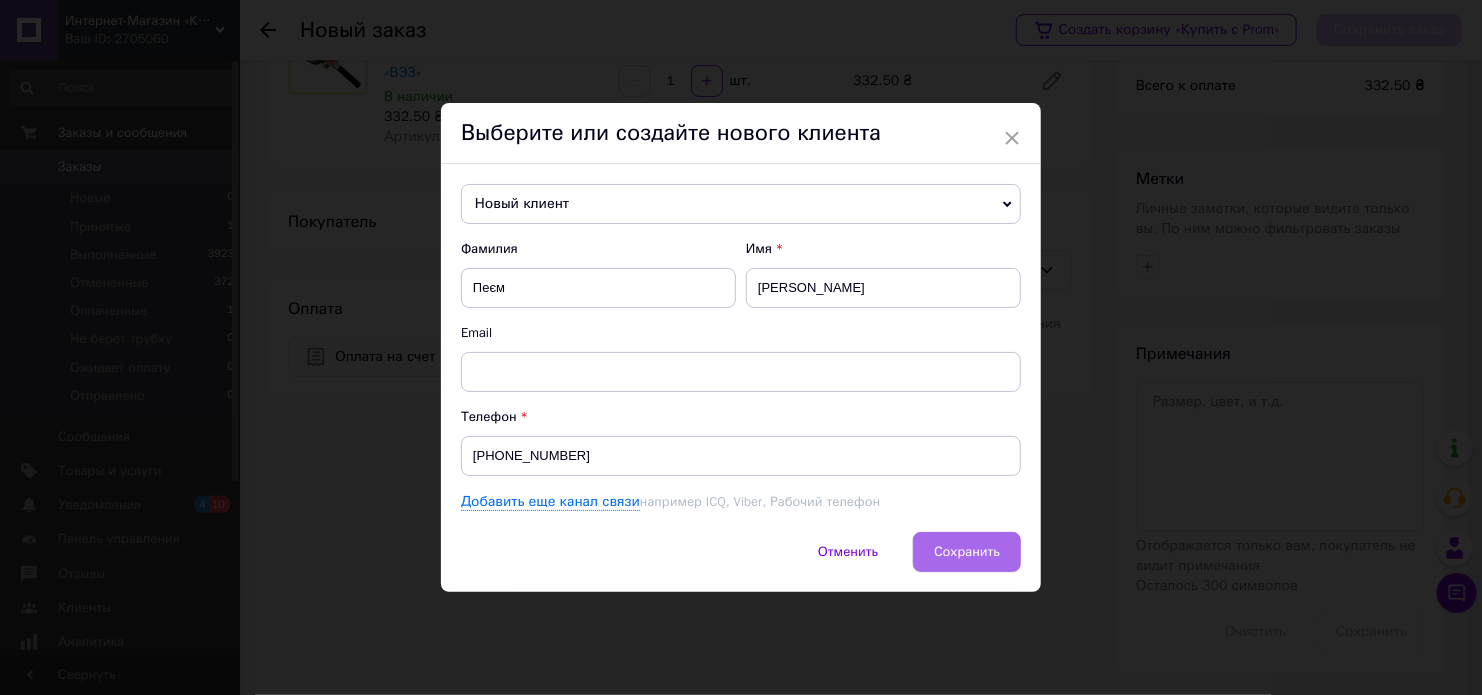 click on "Сохранить" at bounding box center (967, 551) 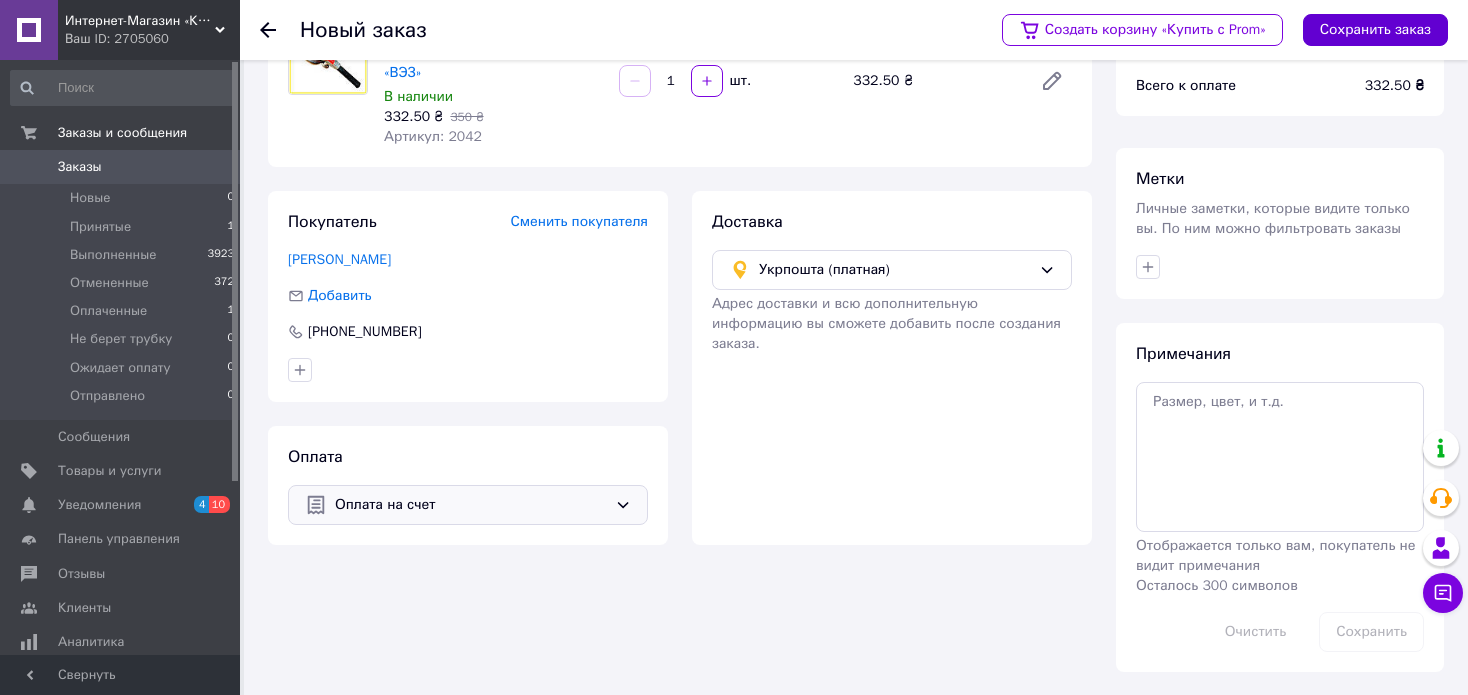click on "Сохранить заказ" at bounding box center [1375, 30] 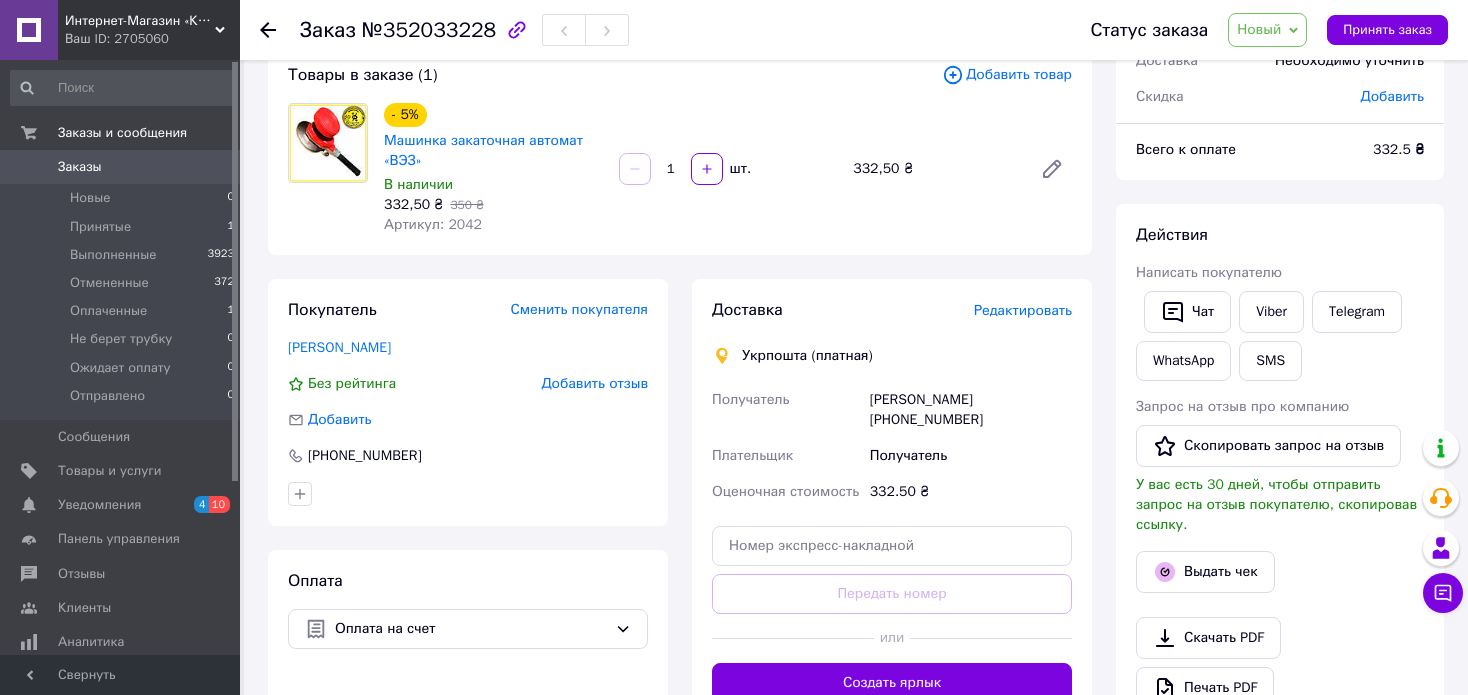 click on "Редактировать" at bounding box center [1023, 310] 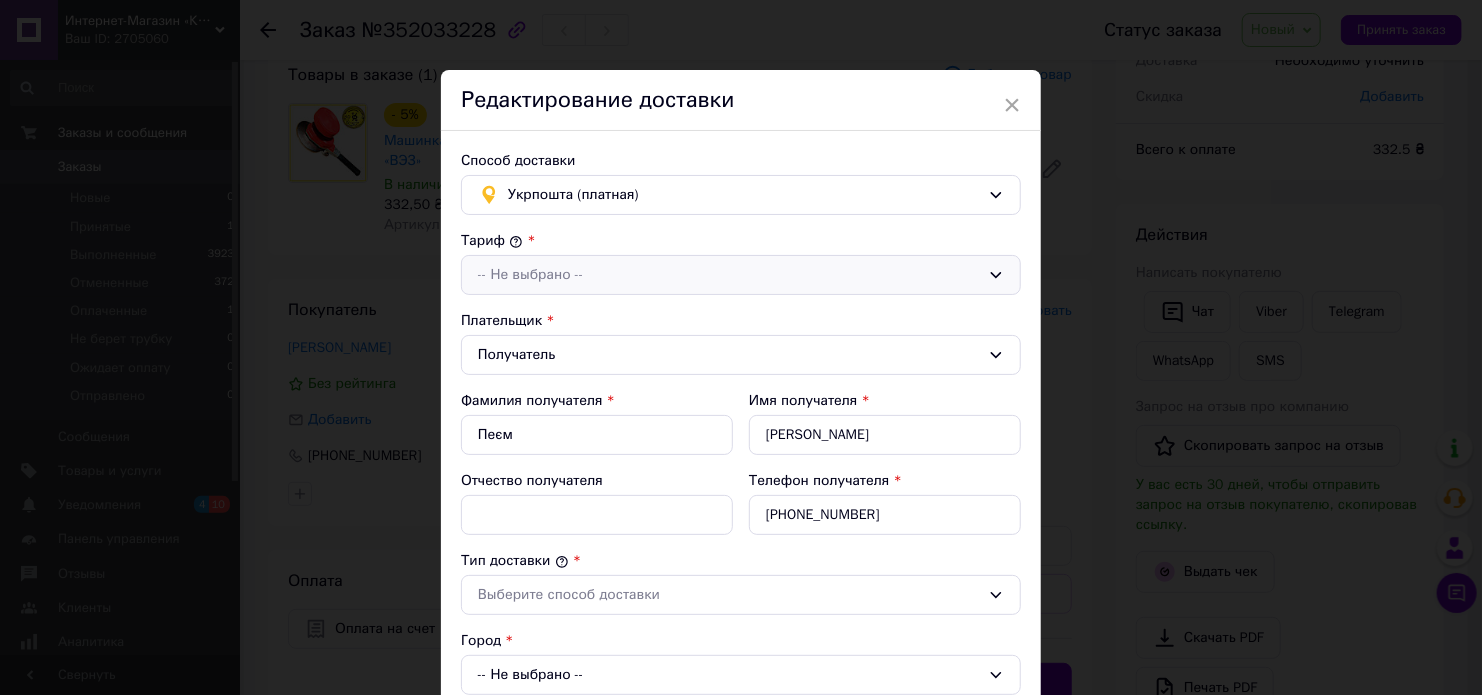 click on "-- Не выбрано --" at bounding box center (729, 275) 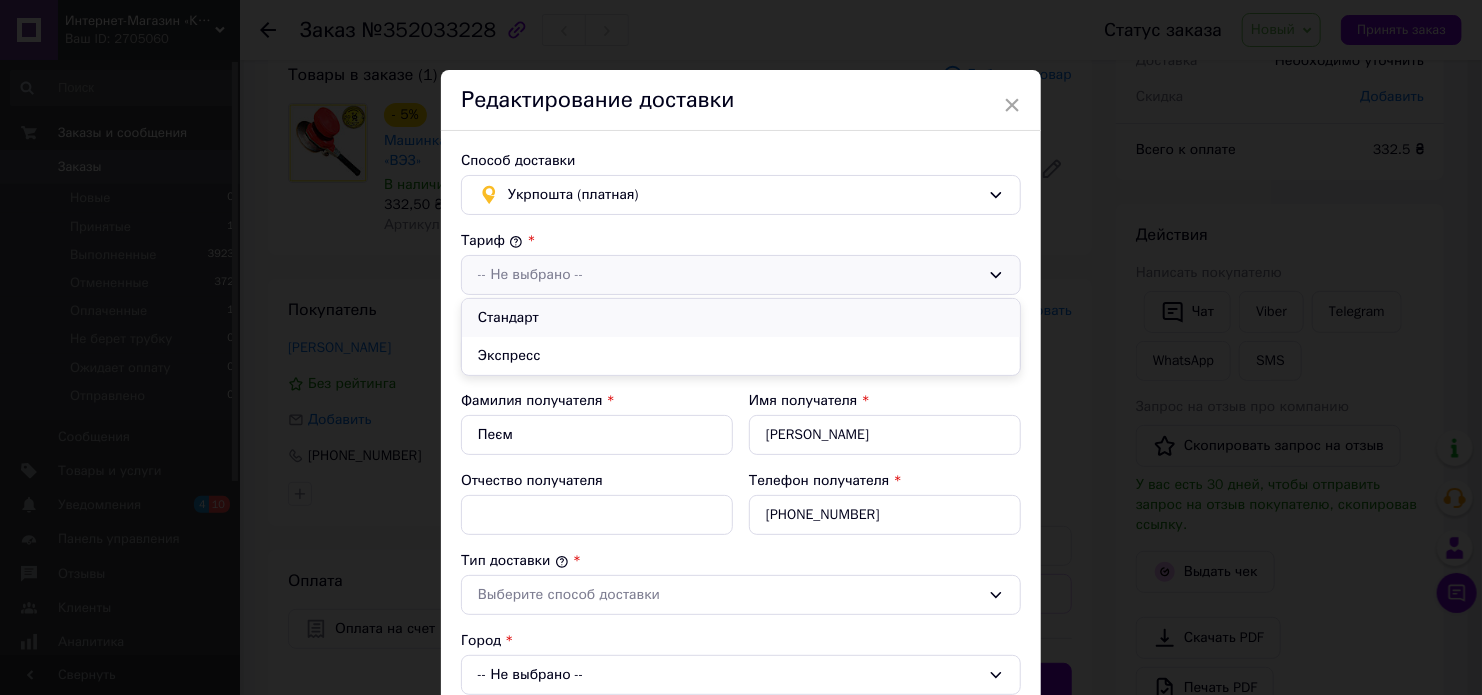 click on "Стандарт" at bounding box center [741, 318] 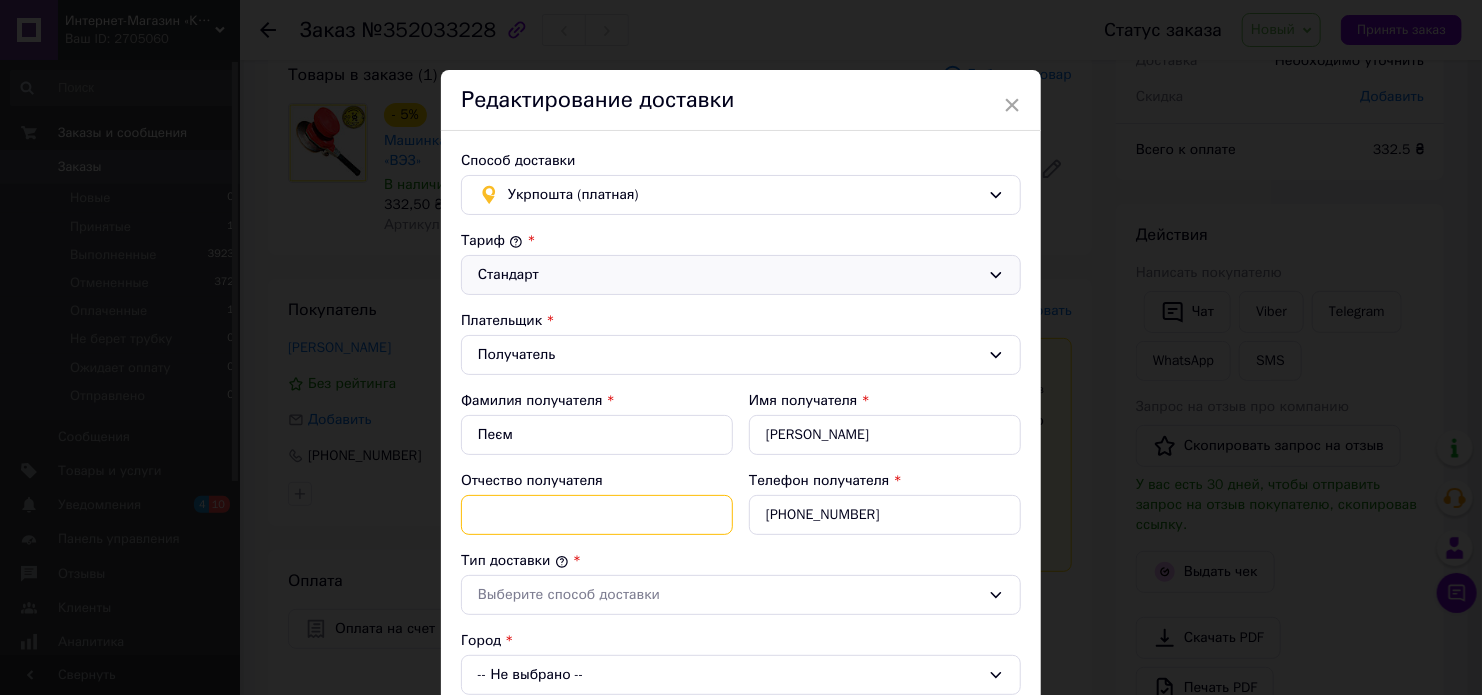 click on "Отчество получателя" at bounding box center [597, 515] 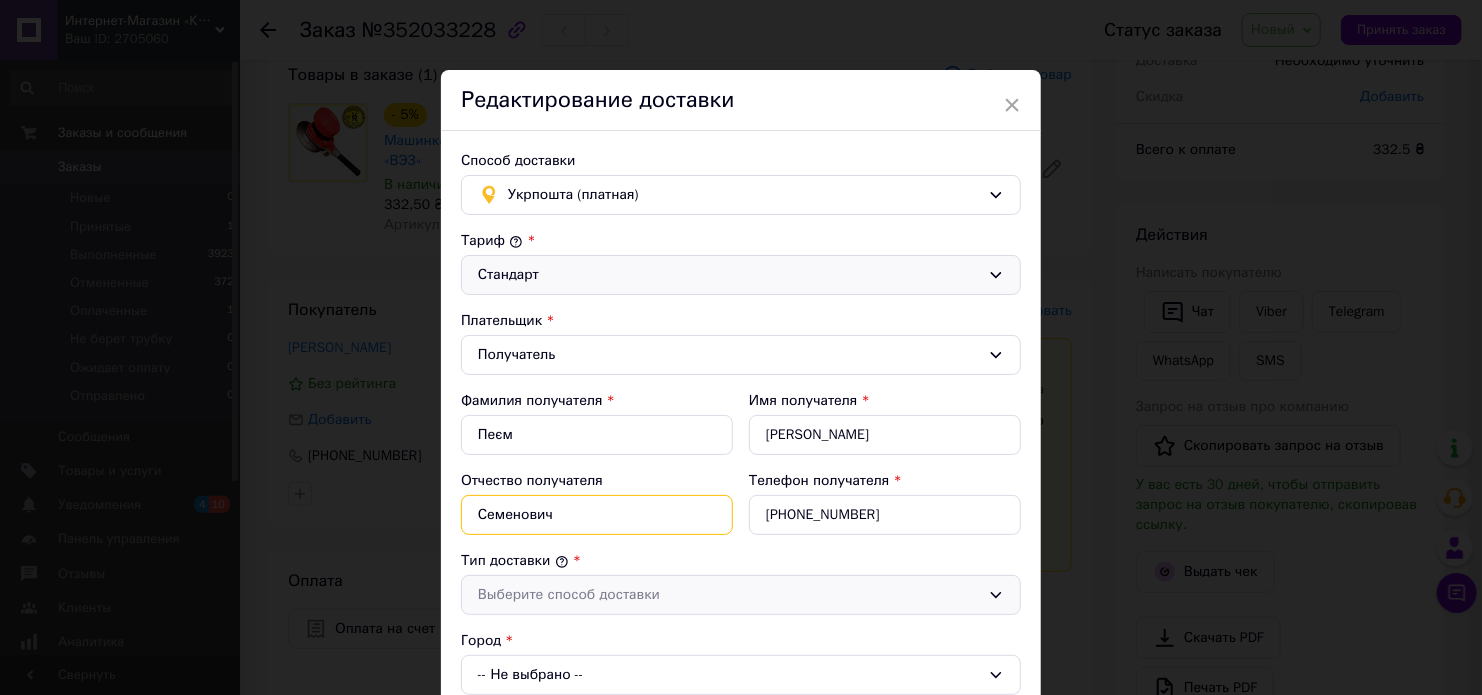 type on "Семенович" 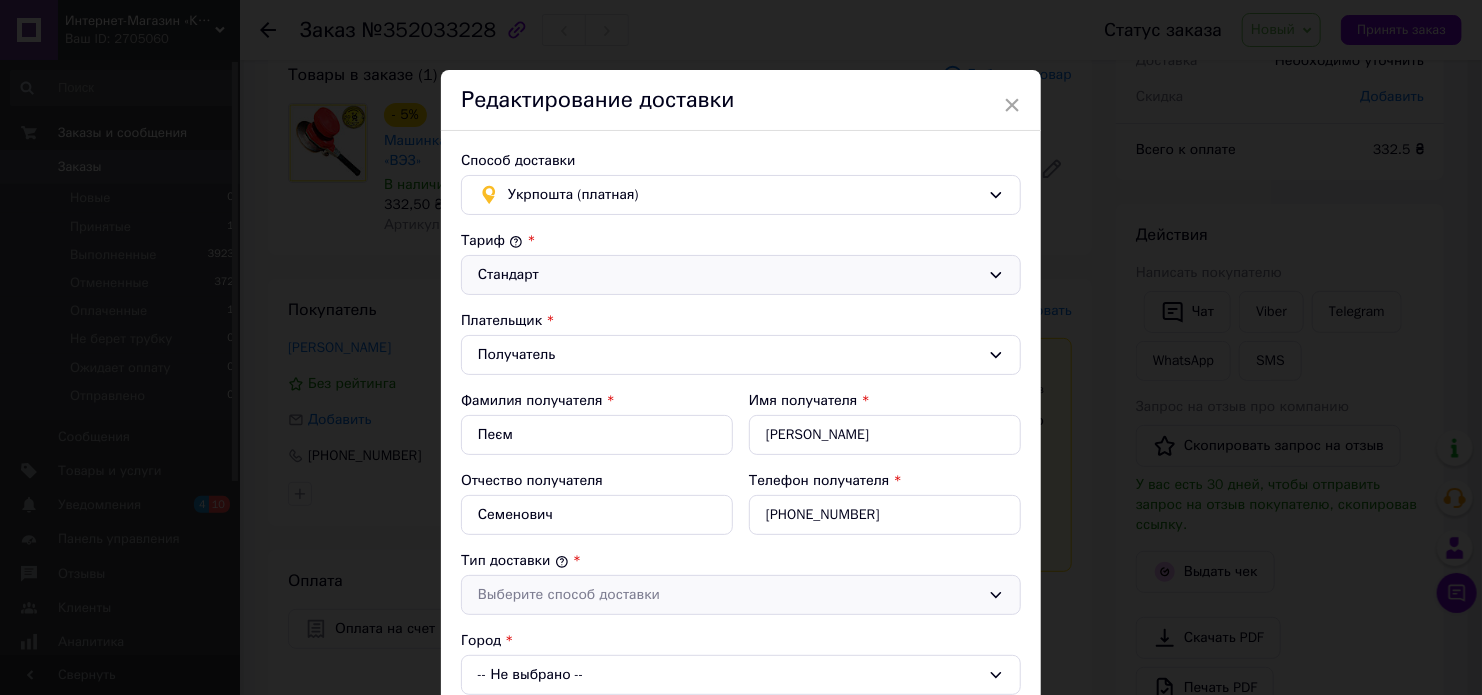 click on "Выберите способ доставки" at bounding box center (729, 595) 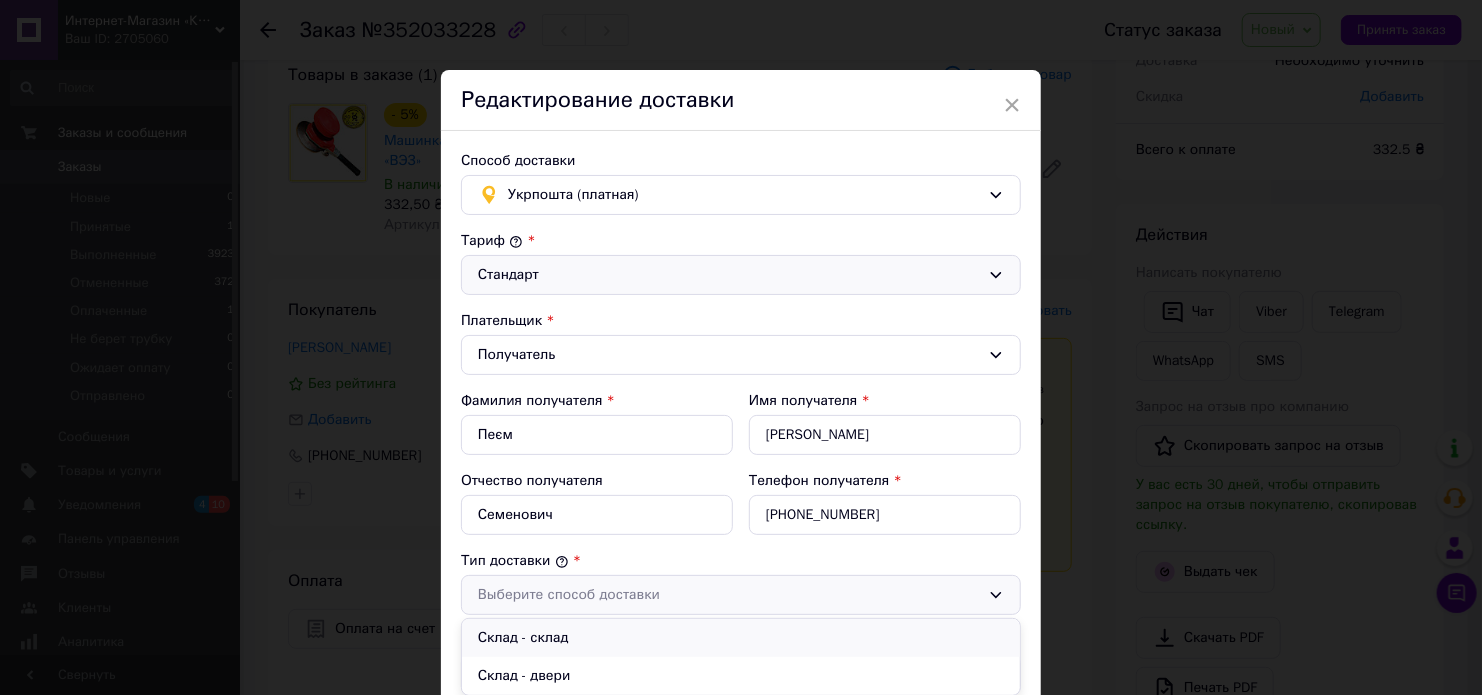 click on "Склад - склад" at bounding box center (741, 638) 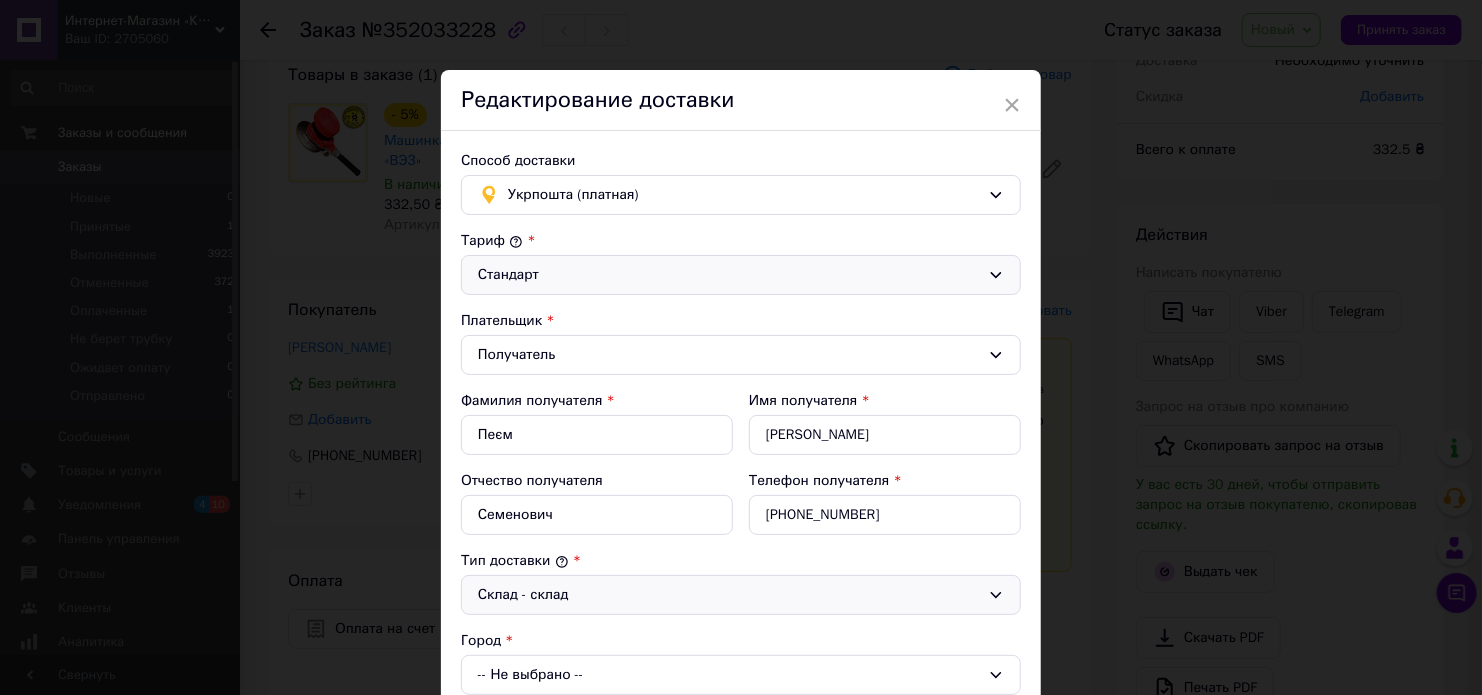 drag, startPoint x: 1474, startPoint y: 326, endPoint x: 1475, endPoint y: 396, distance: 70.00714 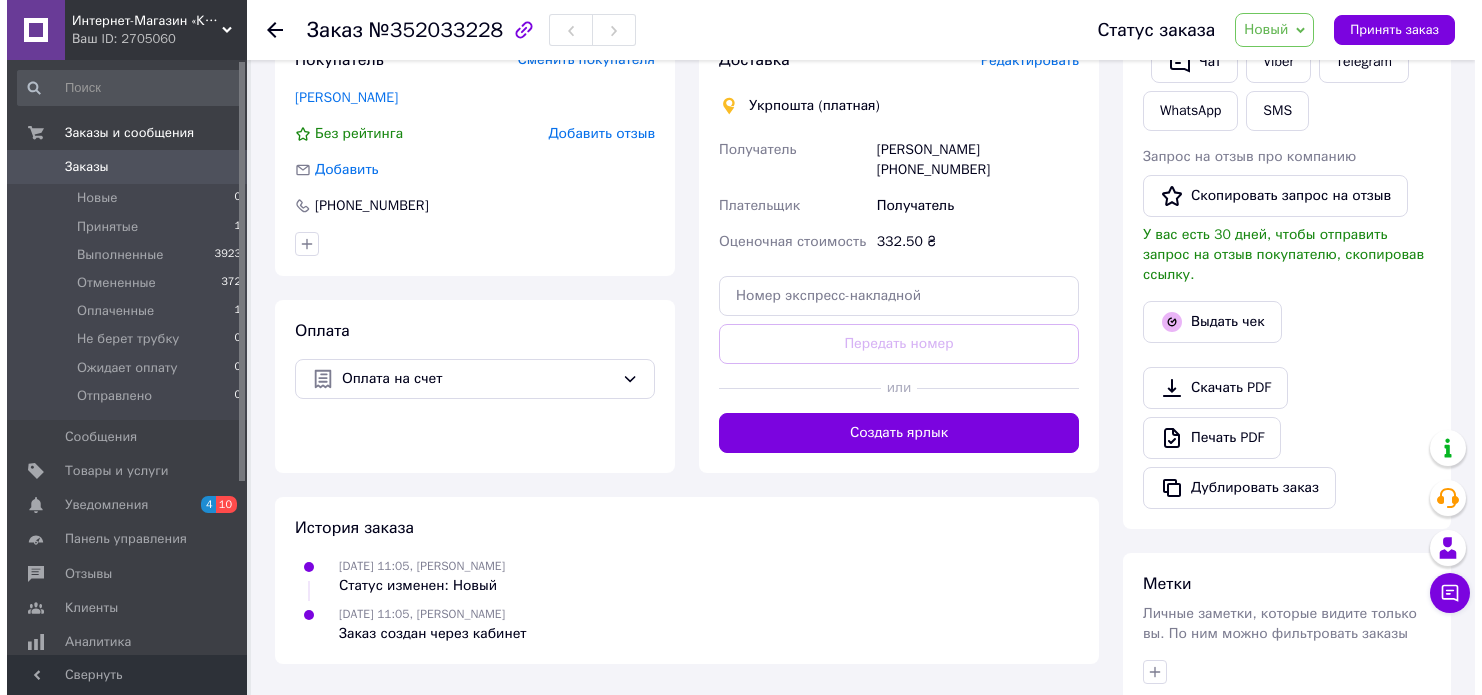 scroll, scrollTop: 383, scrollLeft: 0, axis: vertical 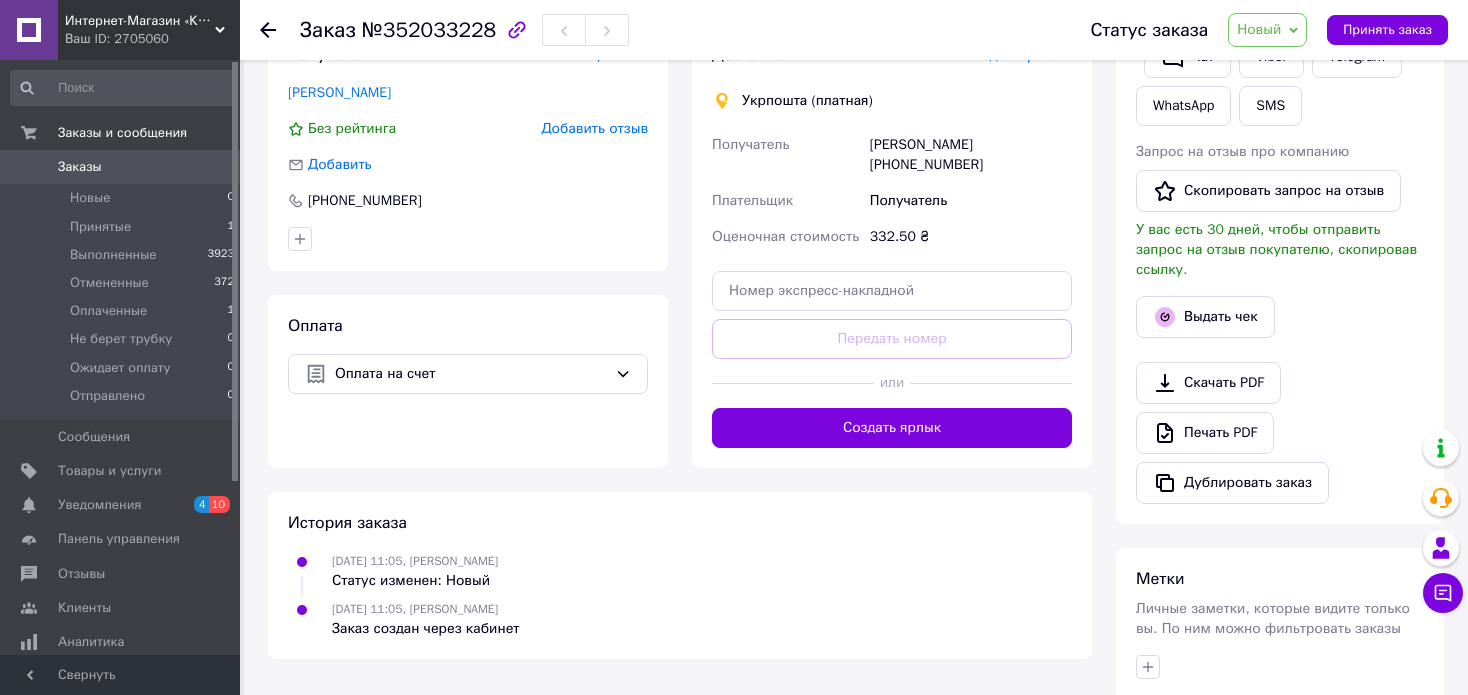 click on "Редактировать" at bounding box center [1023, 55] 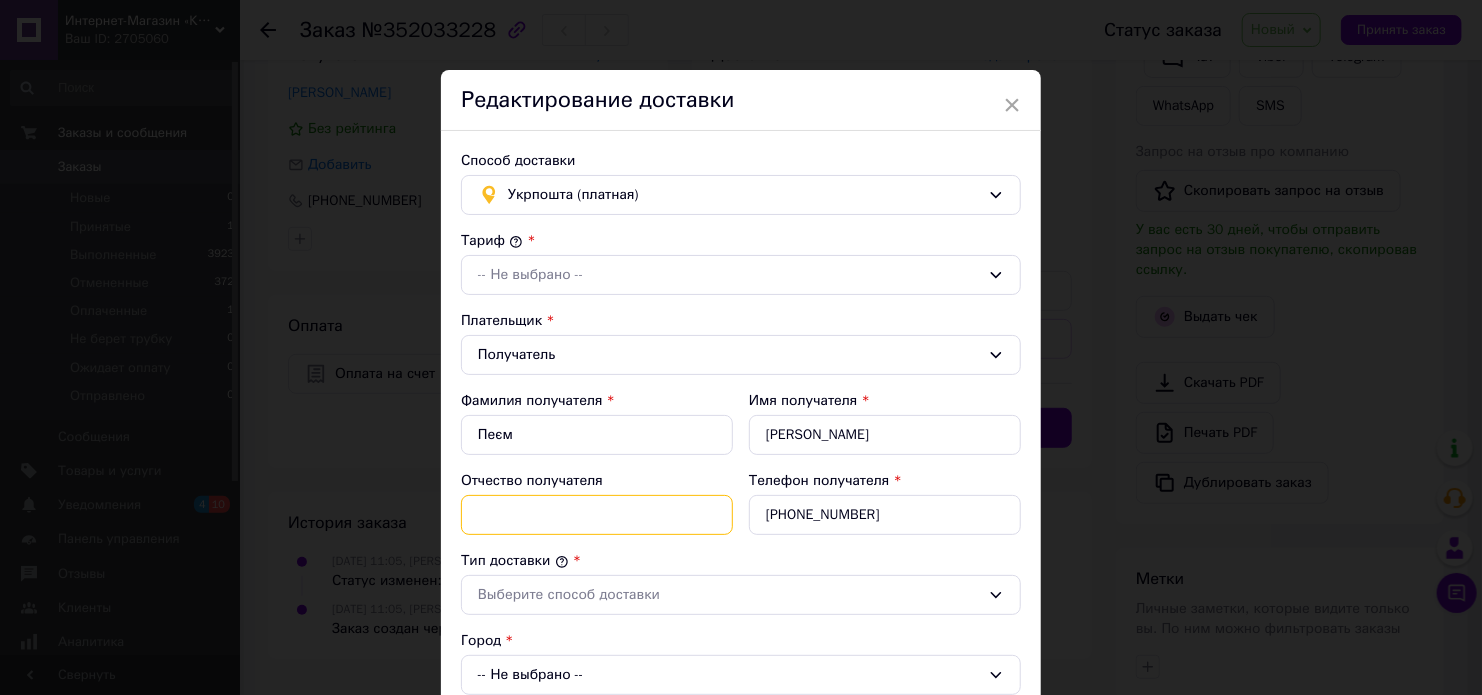 click on "Отчество получателя" at bounding box center [597, 515] 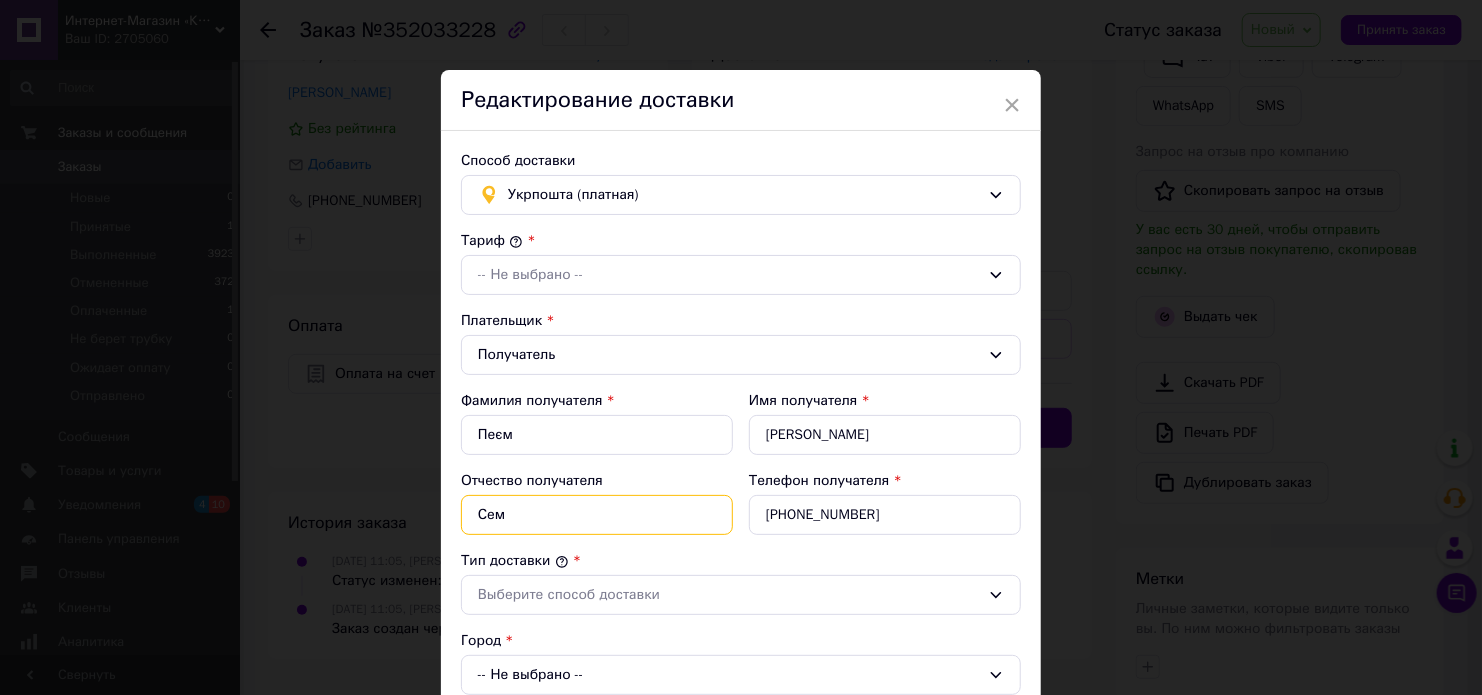 type on "Семенович" 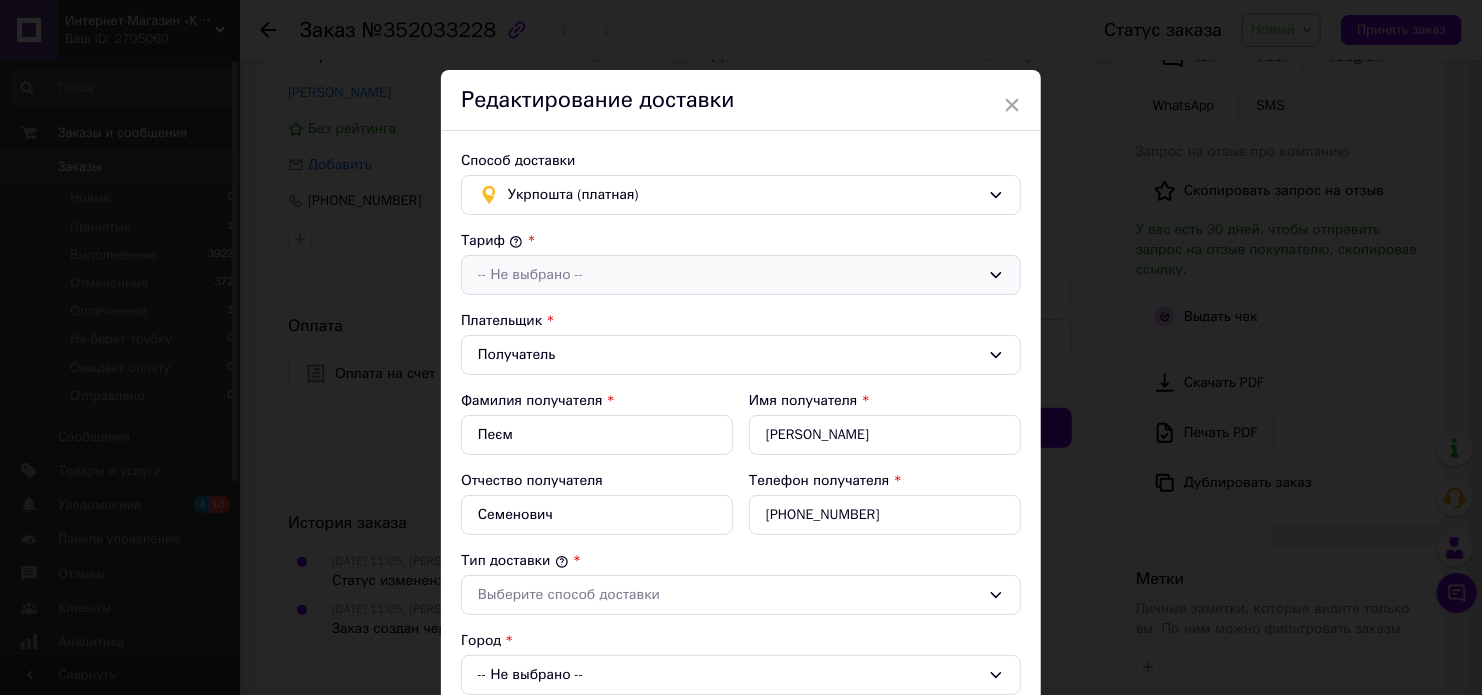 click on "-- Не выбрано --" at bounding box center [729, 275] 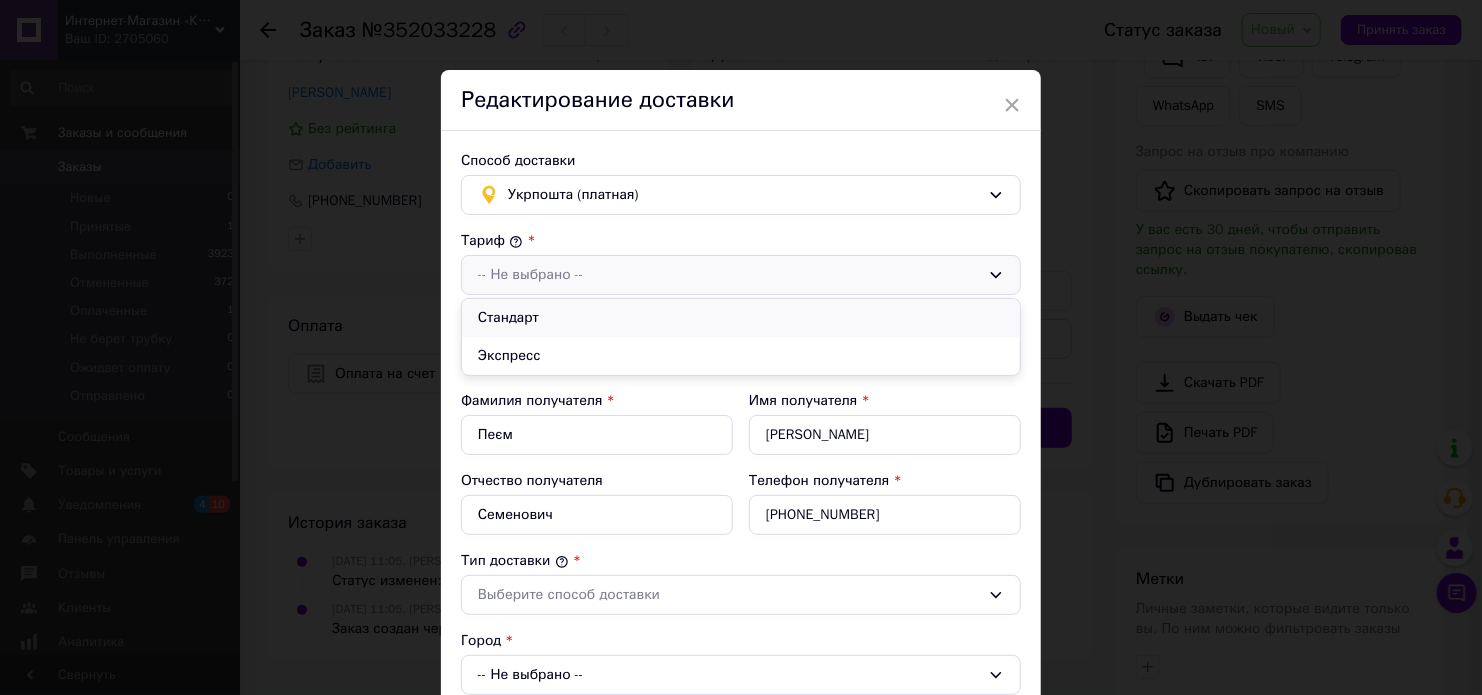 click on "Стандарт" at bounding box center [741, 318] 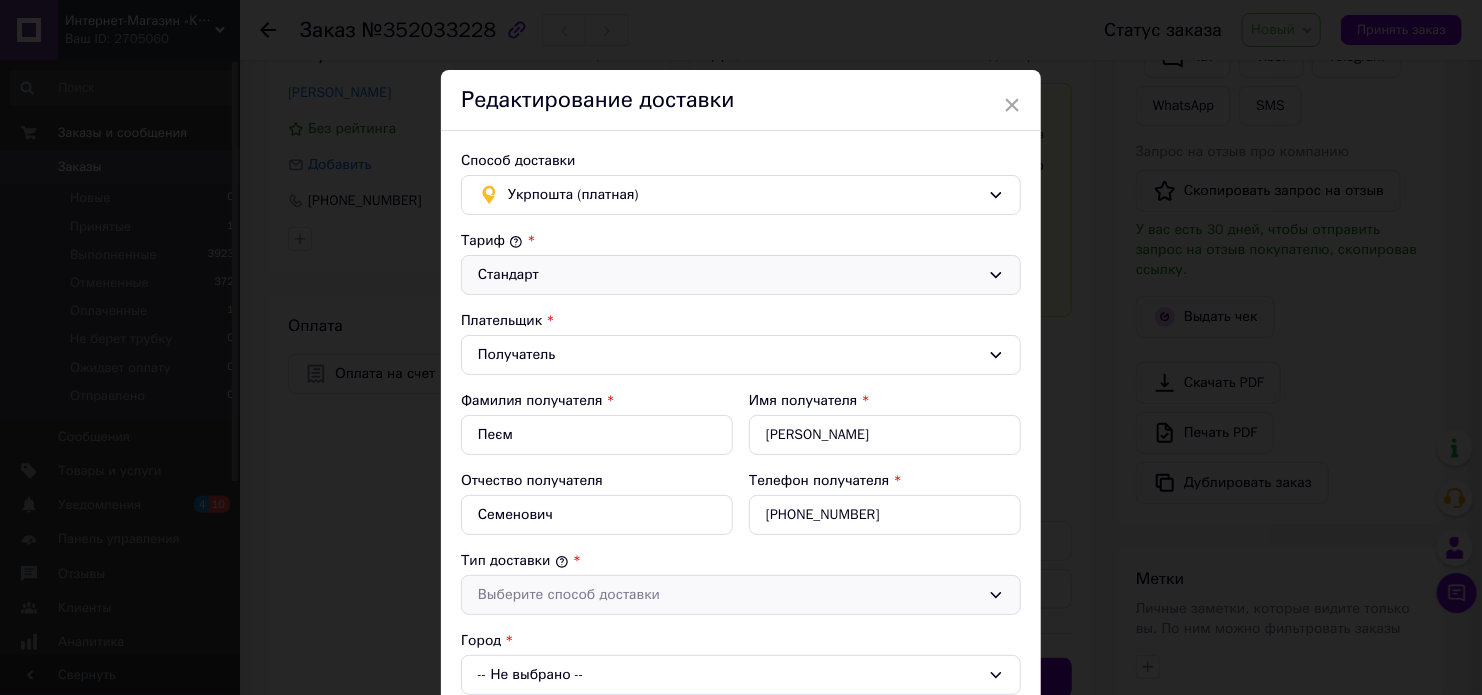 click on "Выберите способ доставки" at bounding box center (729, 595) 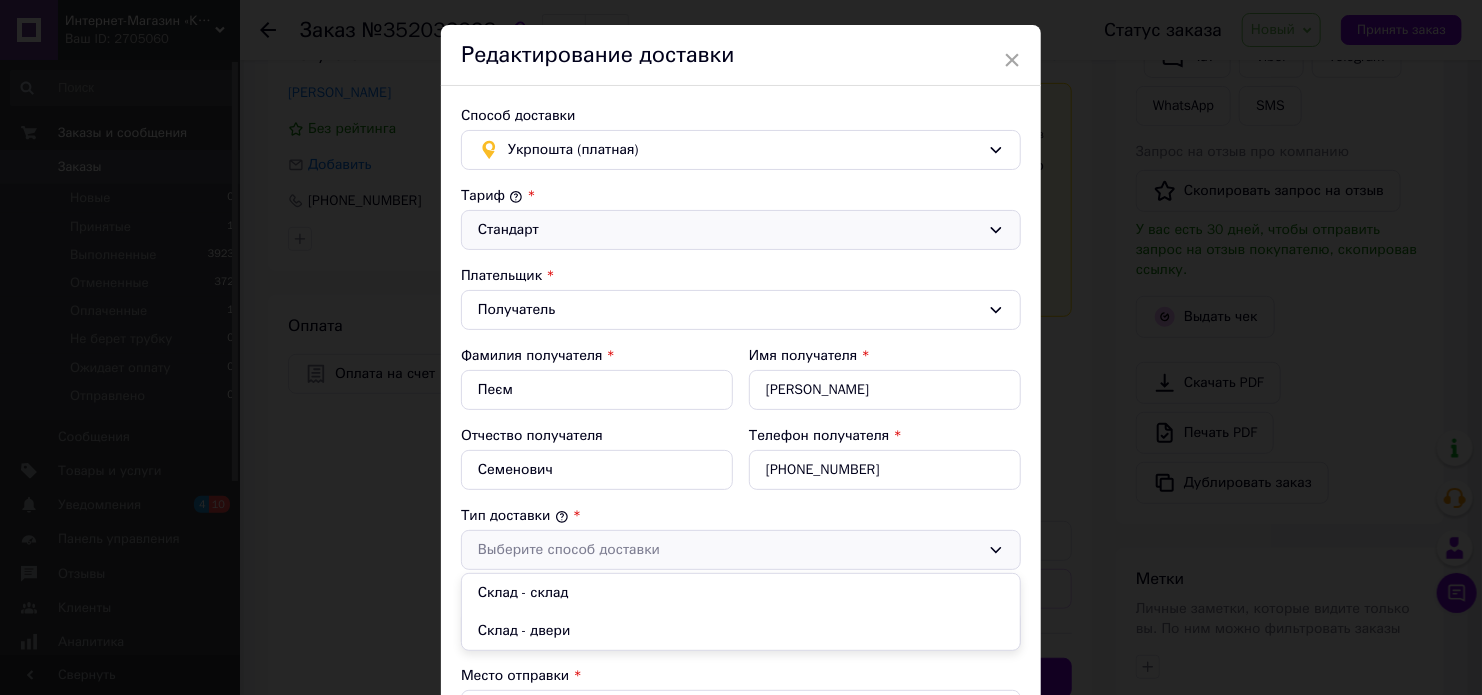 scroll, scrollTop: 80, scrollLeft: 0, axis: vertical 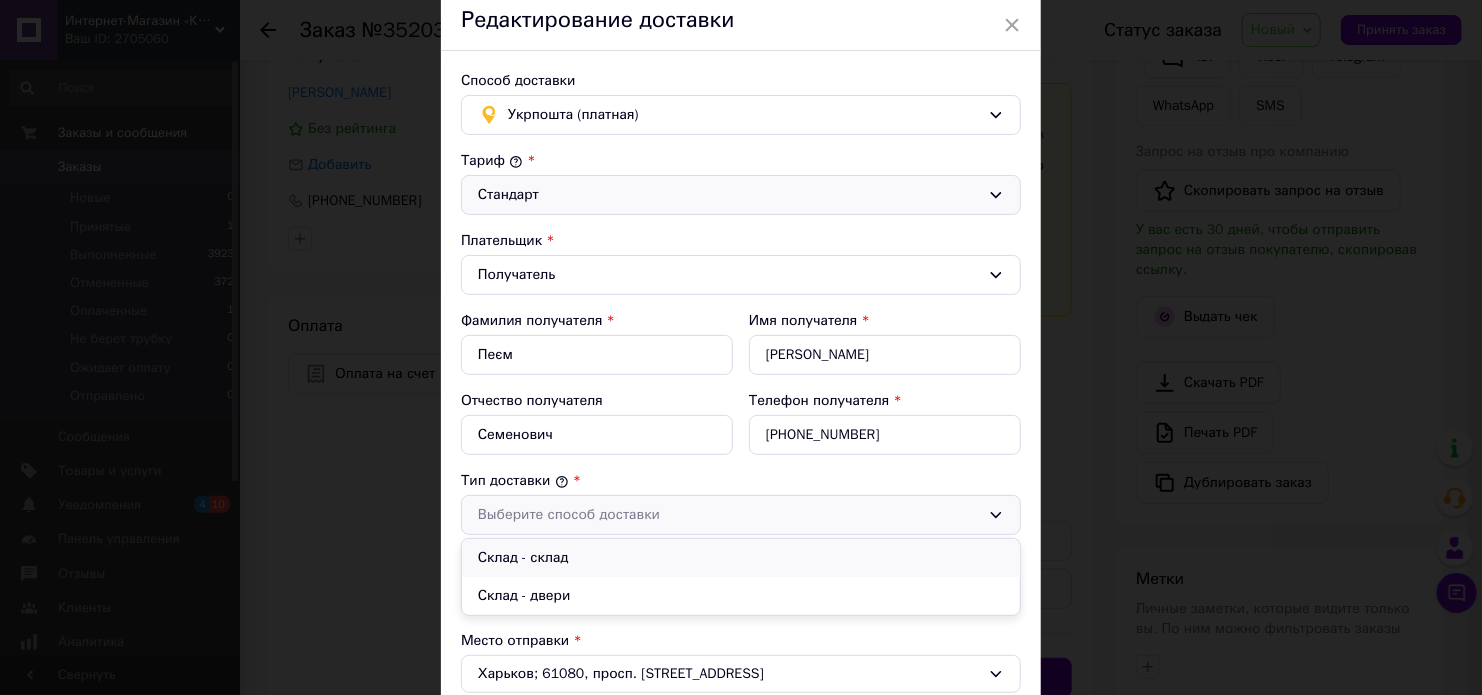 click on "Склад - склад" at bounding box center [741, 558] 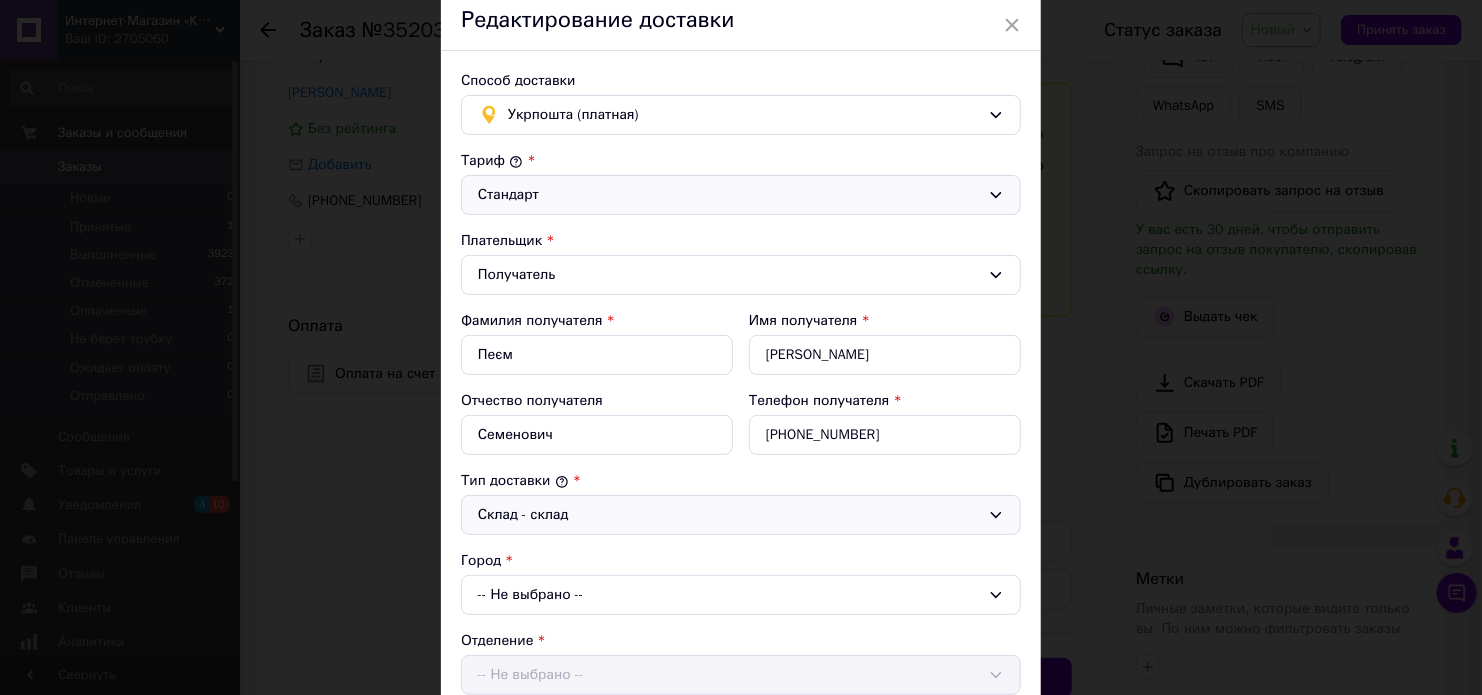 click on "-- Не выбрано --" at bounding box center (741, 595) 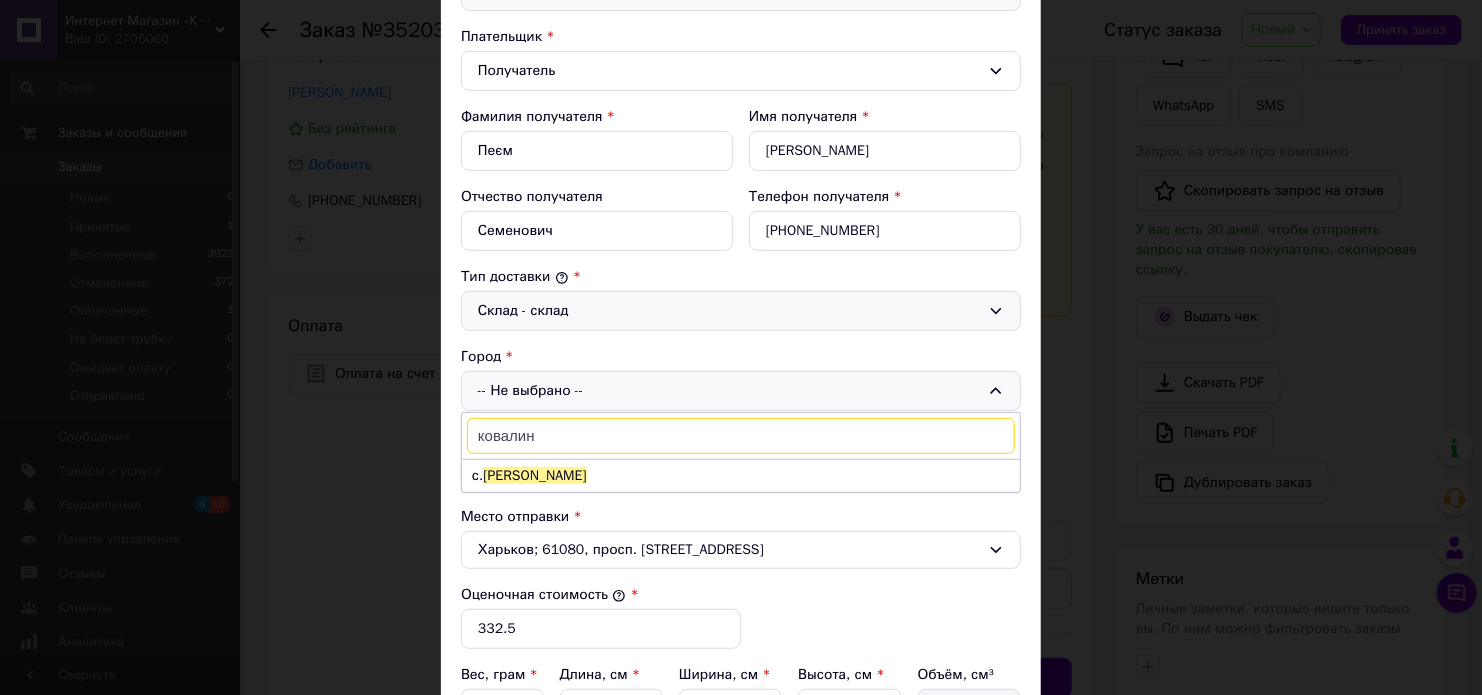 scroll, scrollTop: 296, scrollLeft: 0, axis: vertical 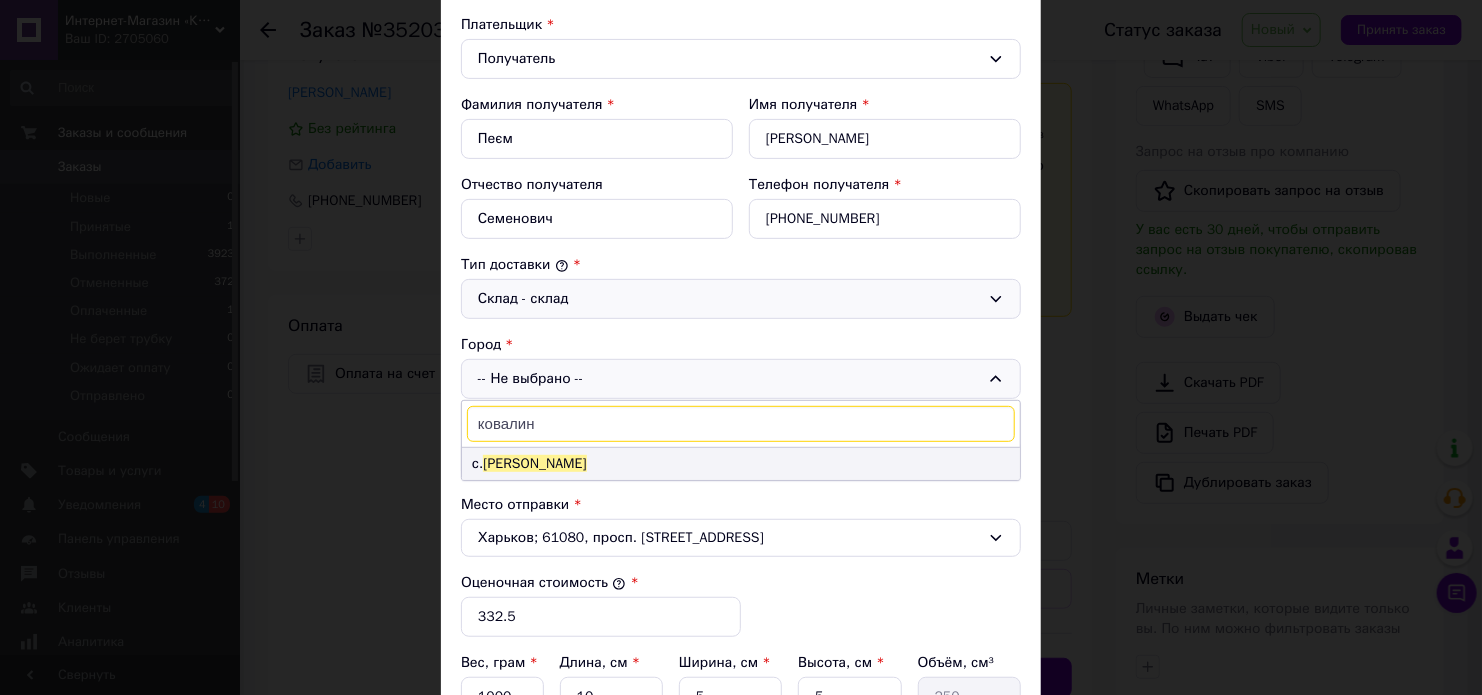 type on "ковалин" 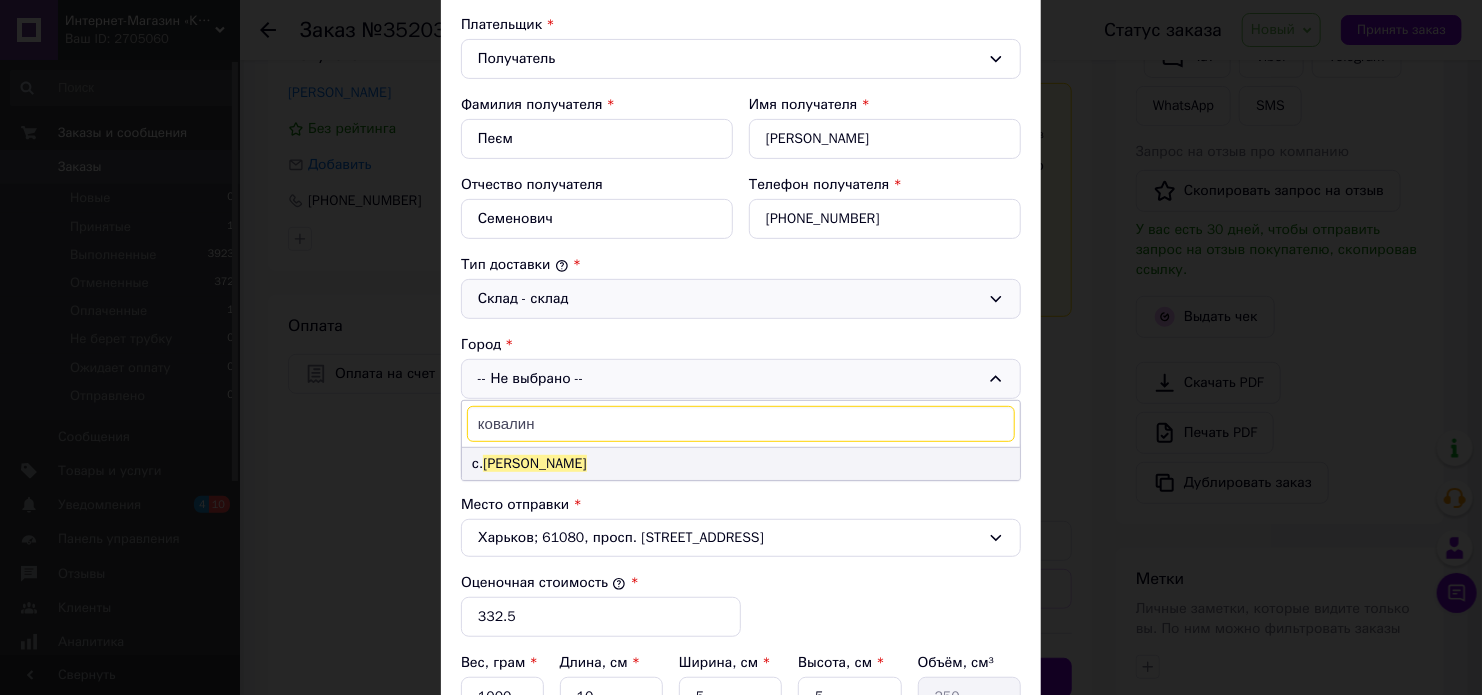click on "с.  [PERSON_NAME]" at bounding box center (741, 464) 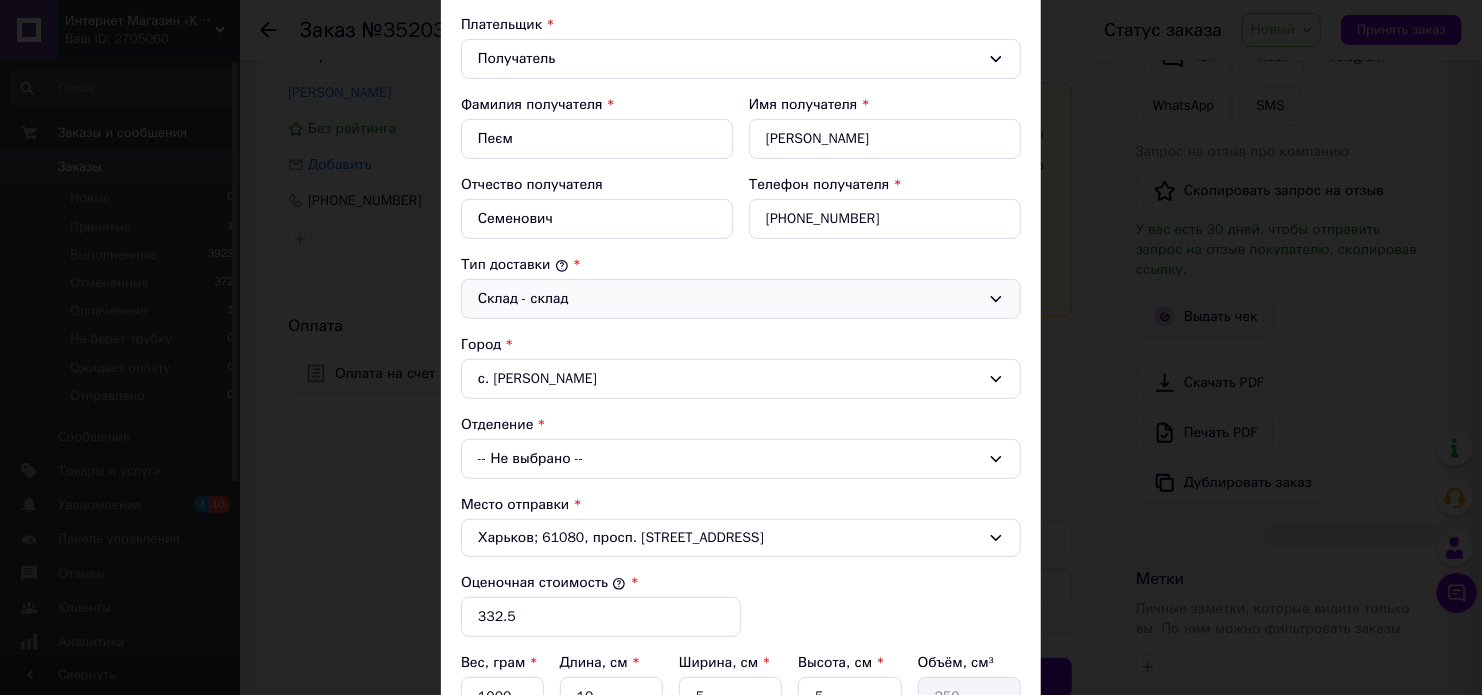 click on "-- Не выбрано --" at bounding box center (741, 459) 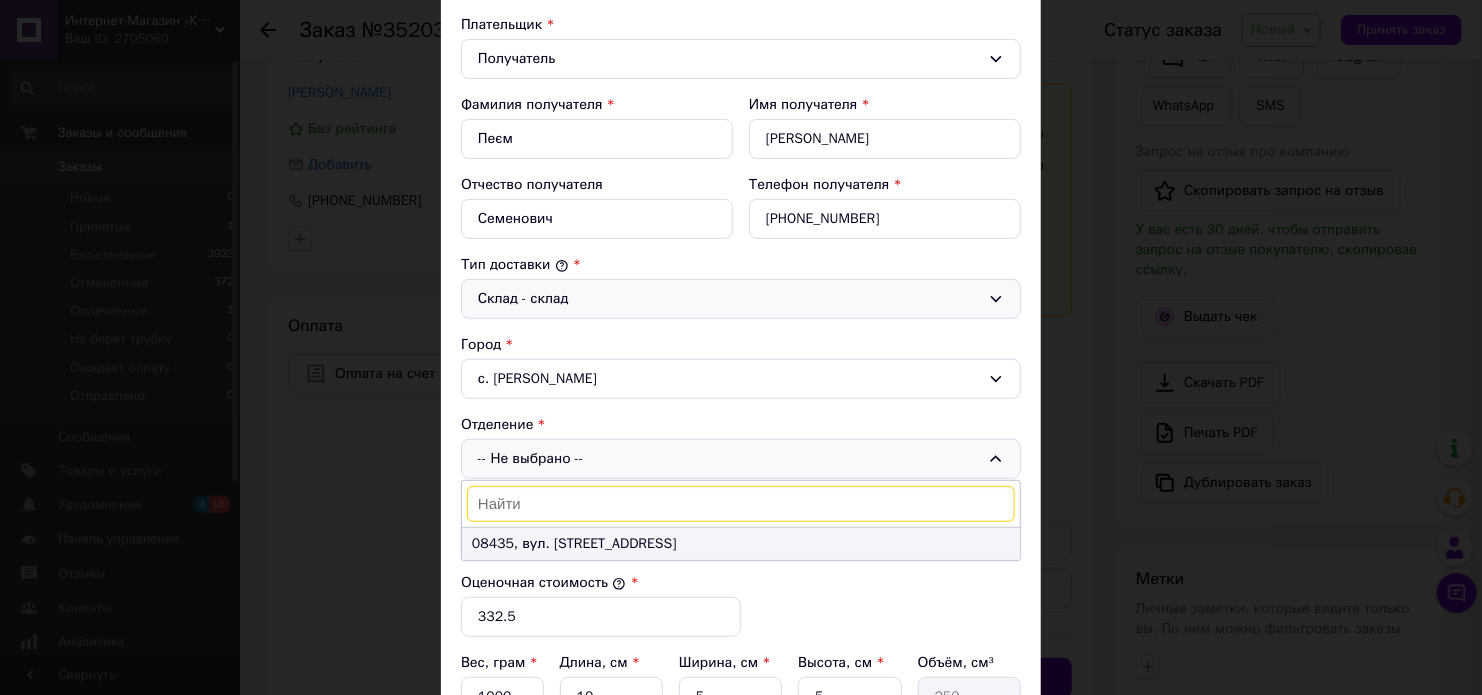 click on "08435, вул. [STREET_ADDRESS]" at bounding box center (741, 544) 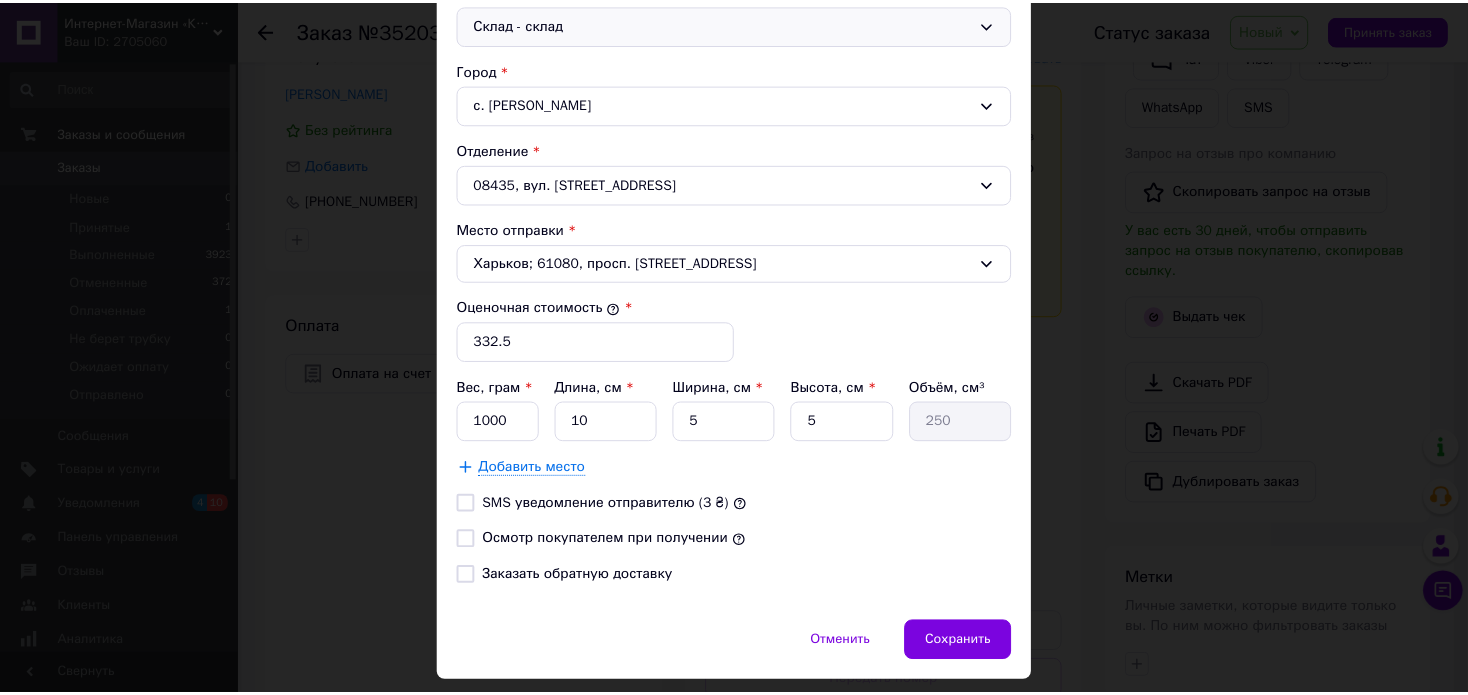 scroll, scrollTop: 573, scrollLeft: 0, axis: vertical 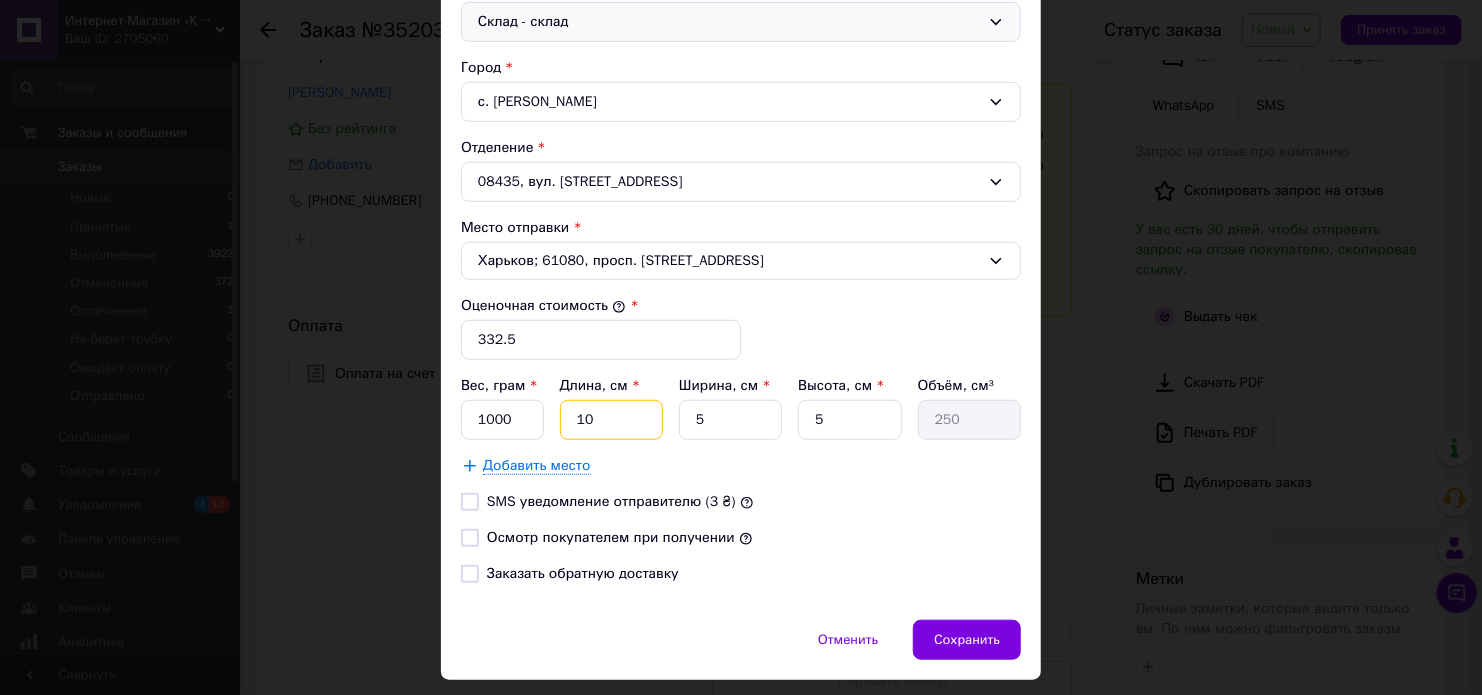 click on "10" at bounding box center [611, 420] 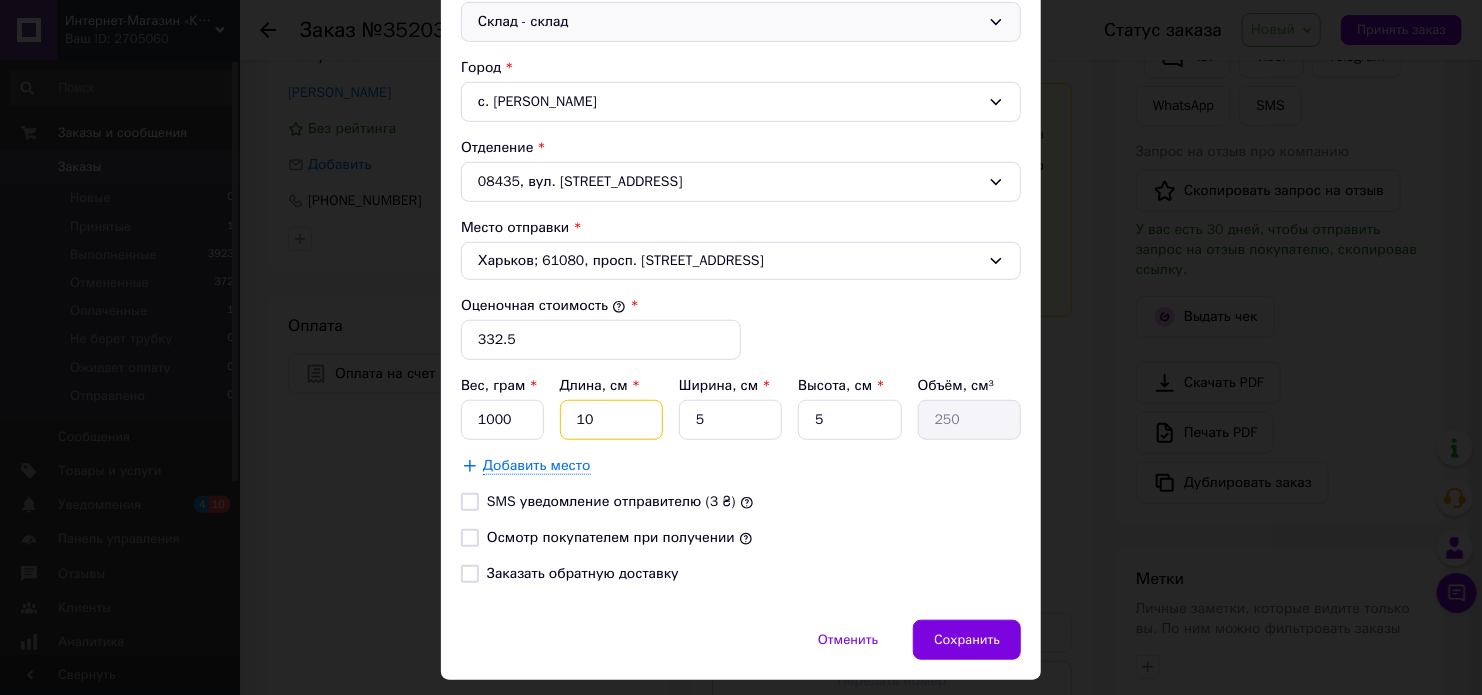 type on "1" 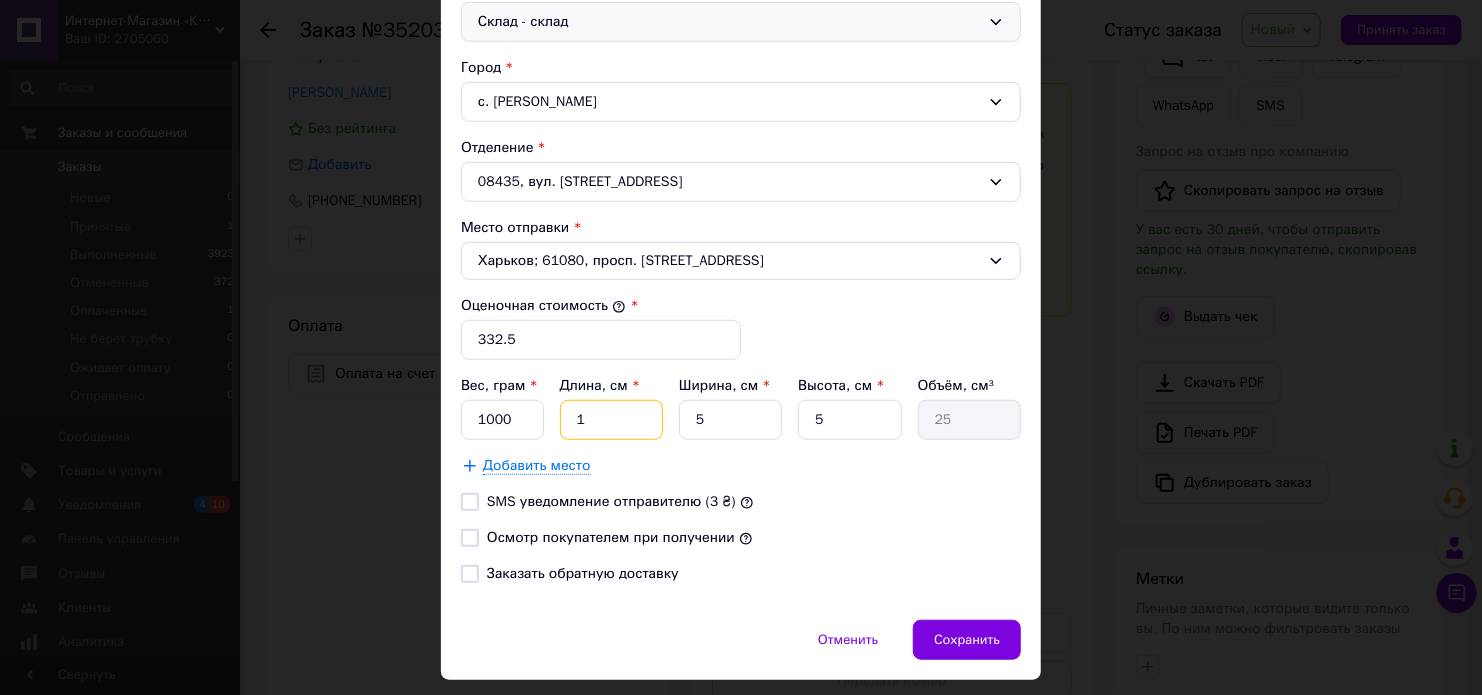 type on "15" 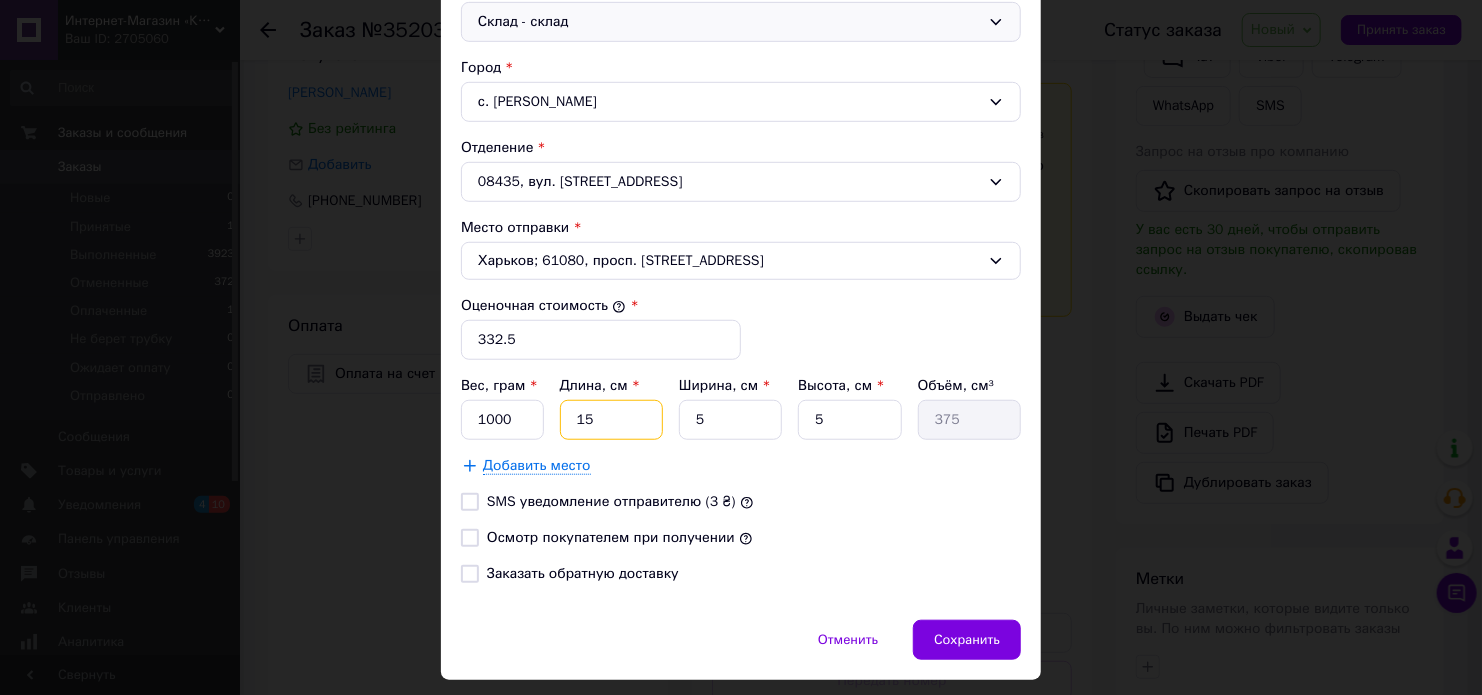 type on "15" 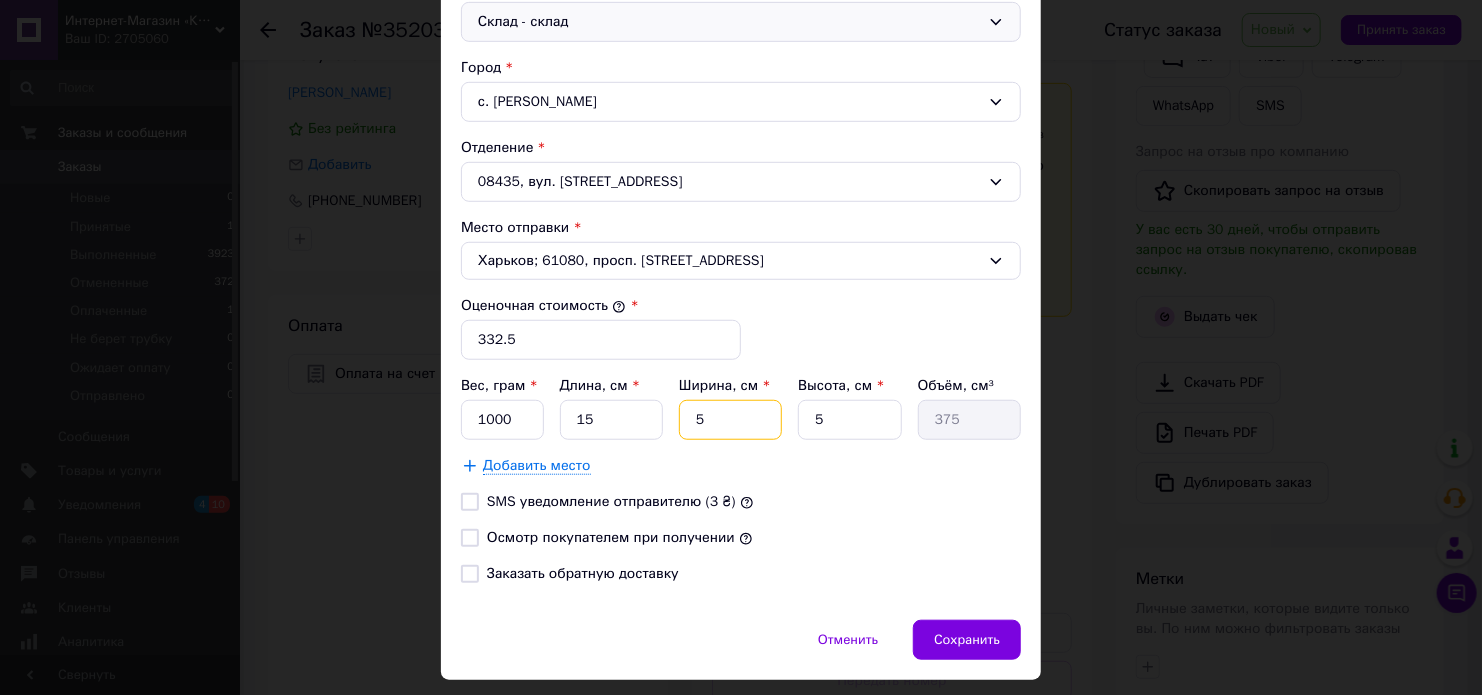 click on "5" at bounding box center [730, 420] 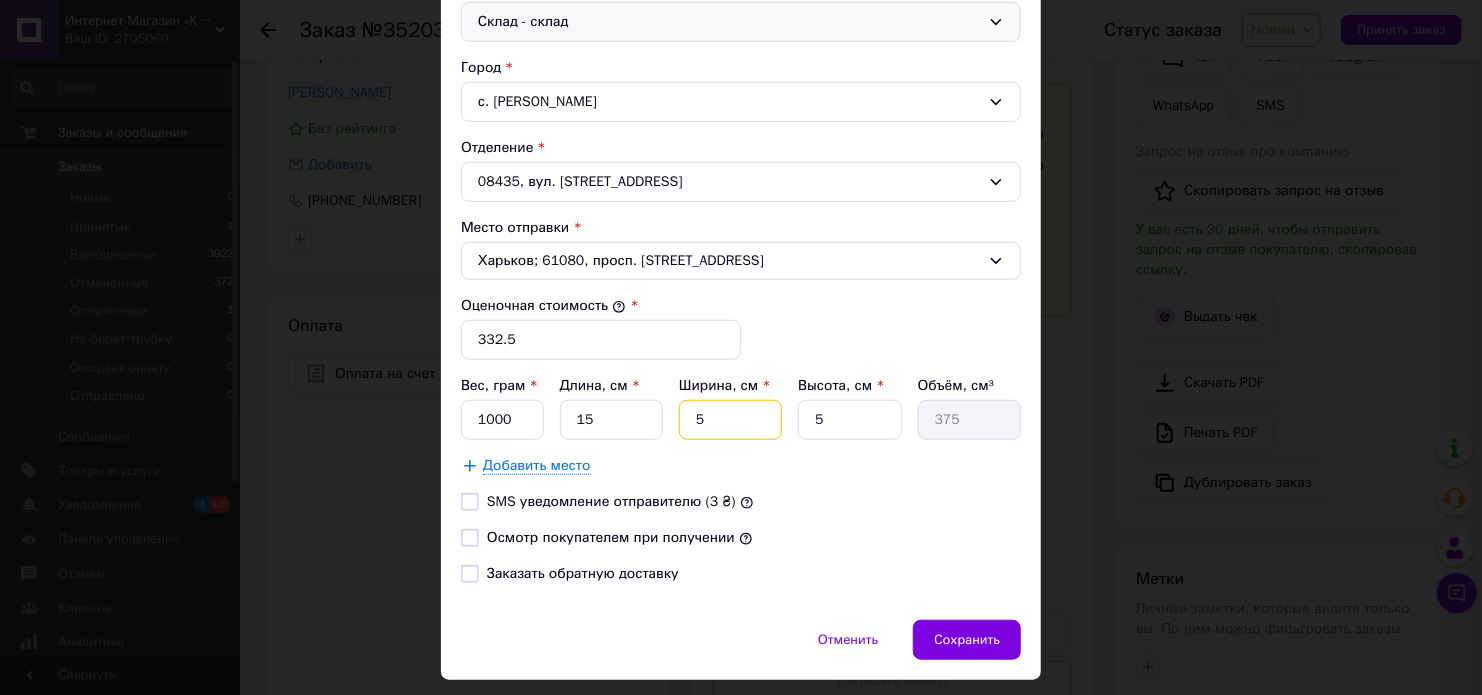 type on "1" 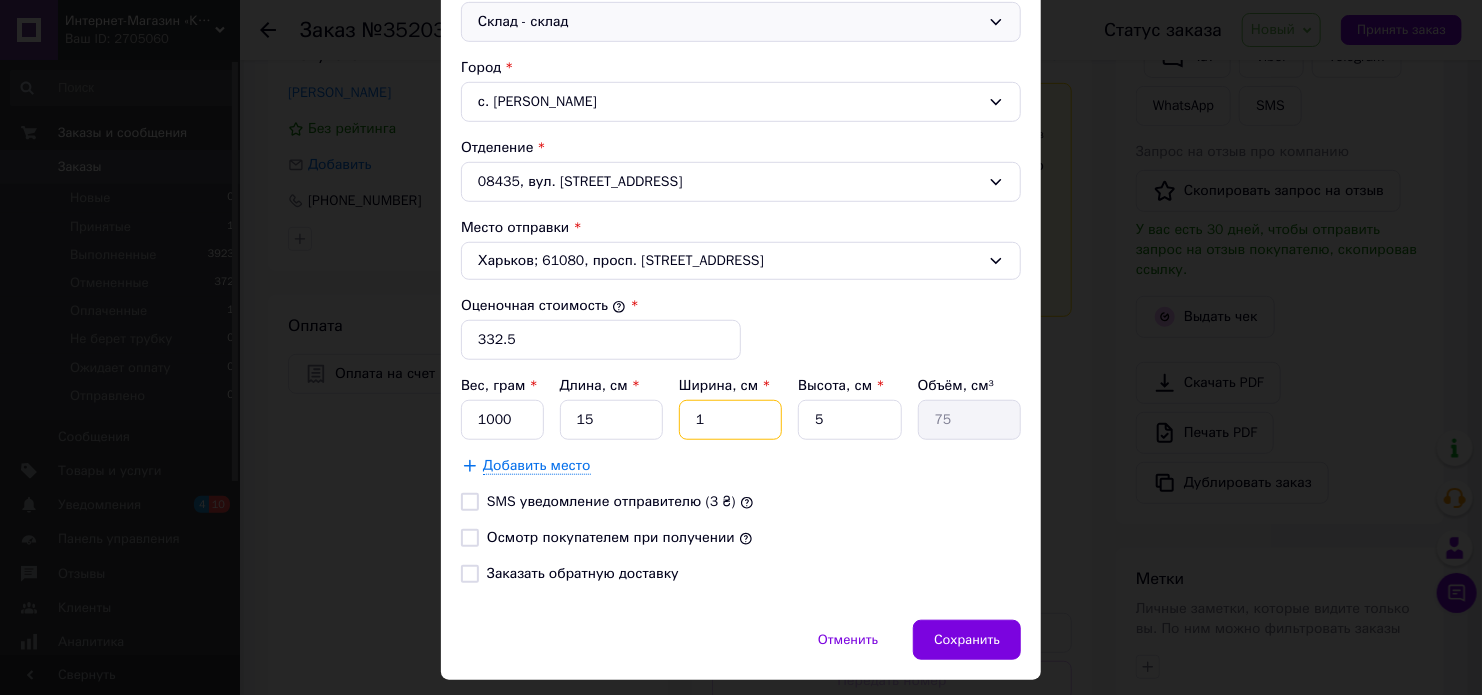 type on "10" 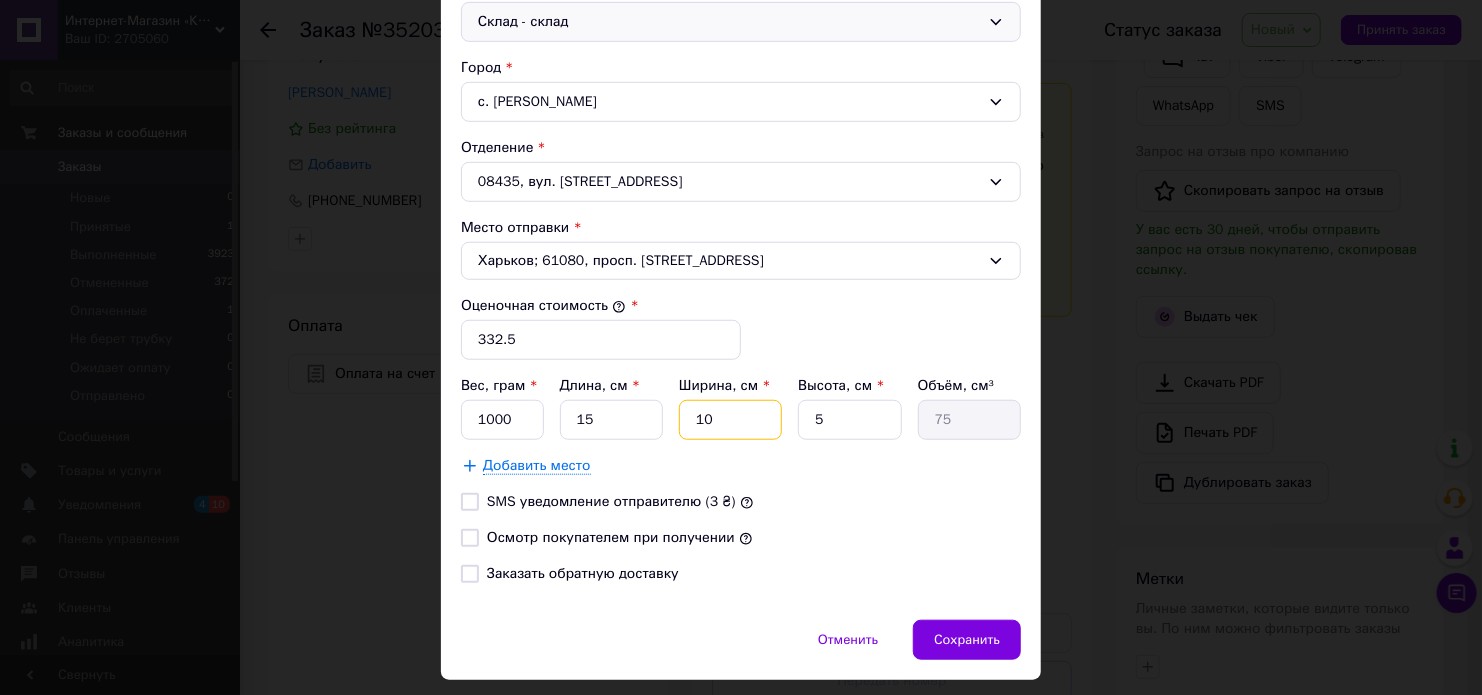 type on "750" 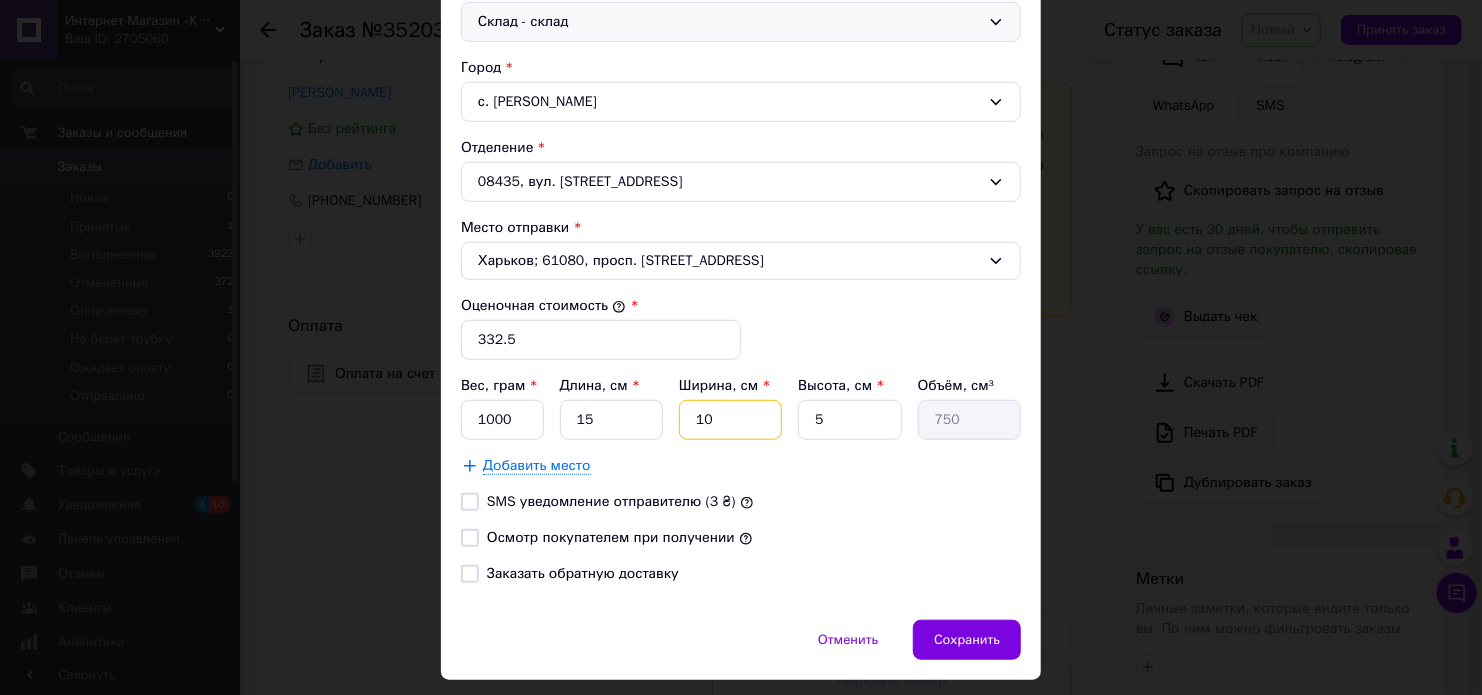type on "10" 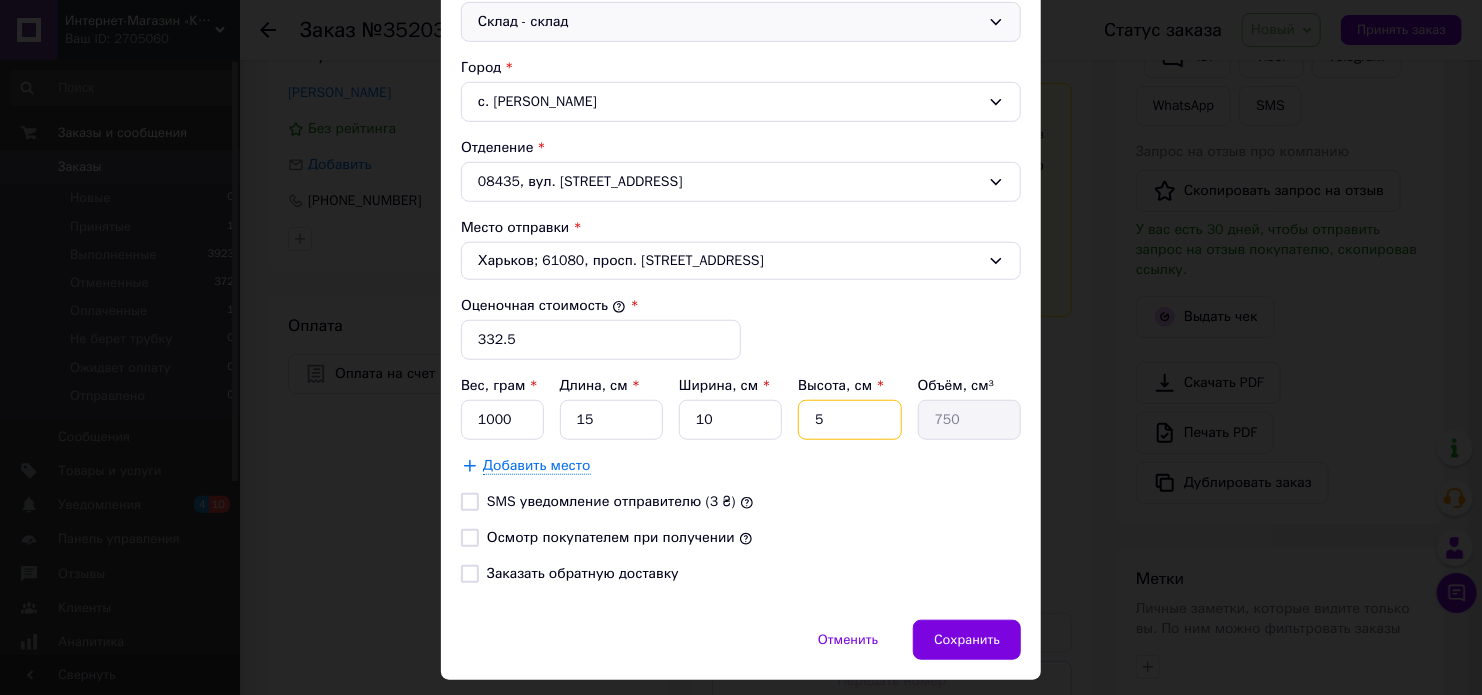 click on "5" at bounding box center [849, 420] 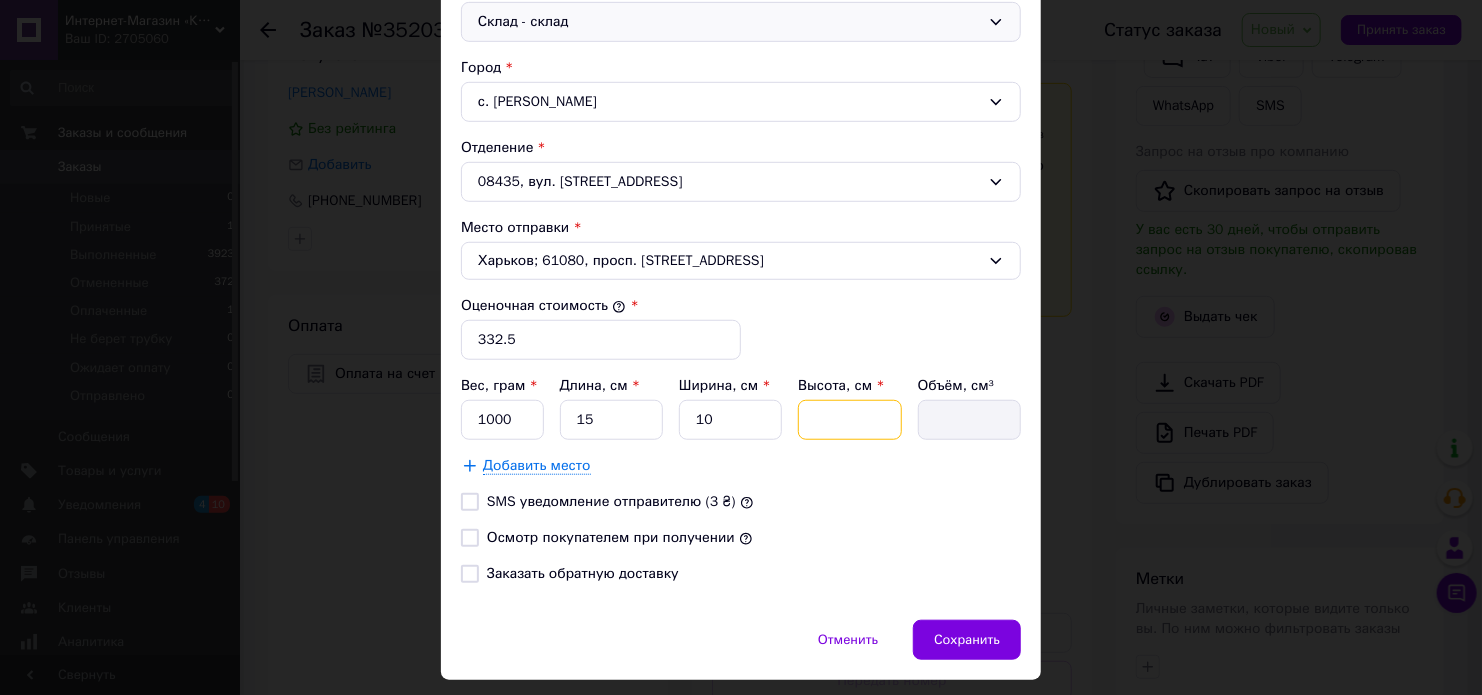 type on "1" 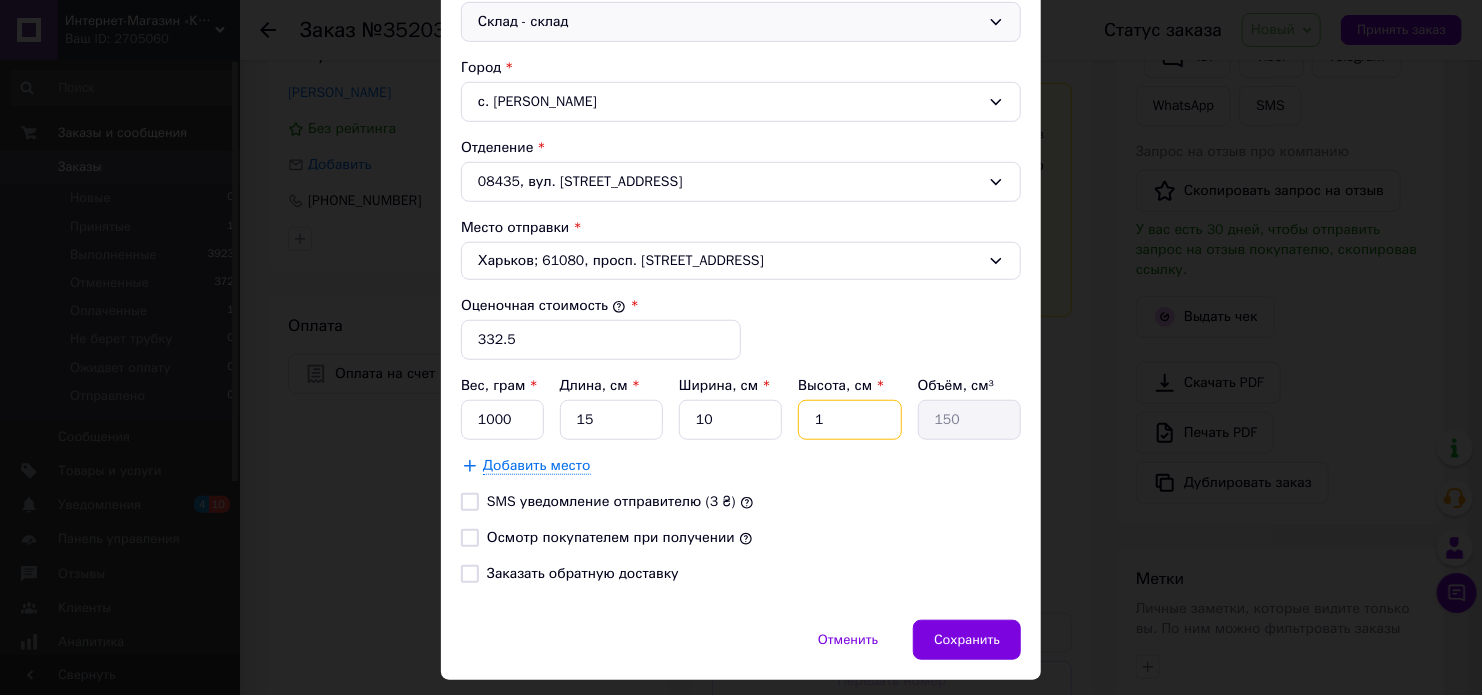 type on "10" 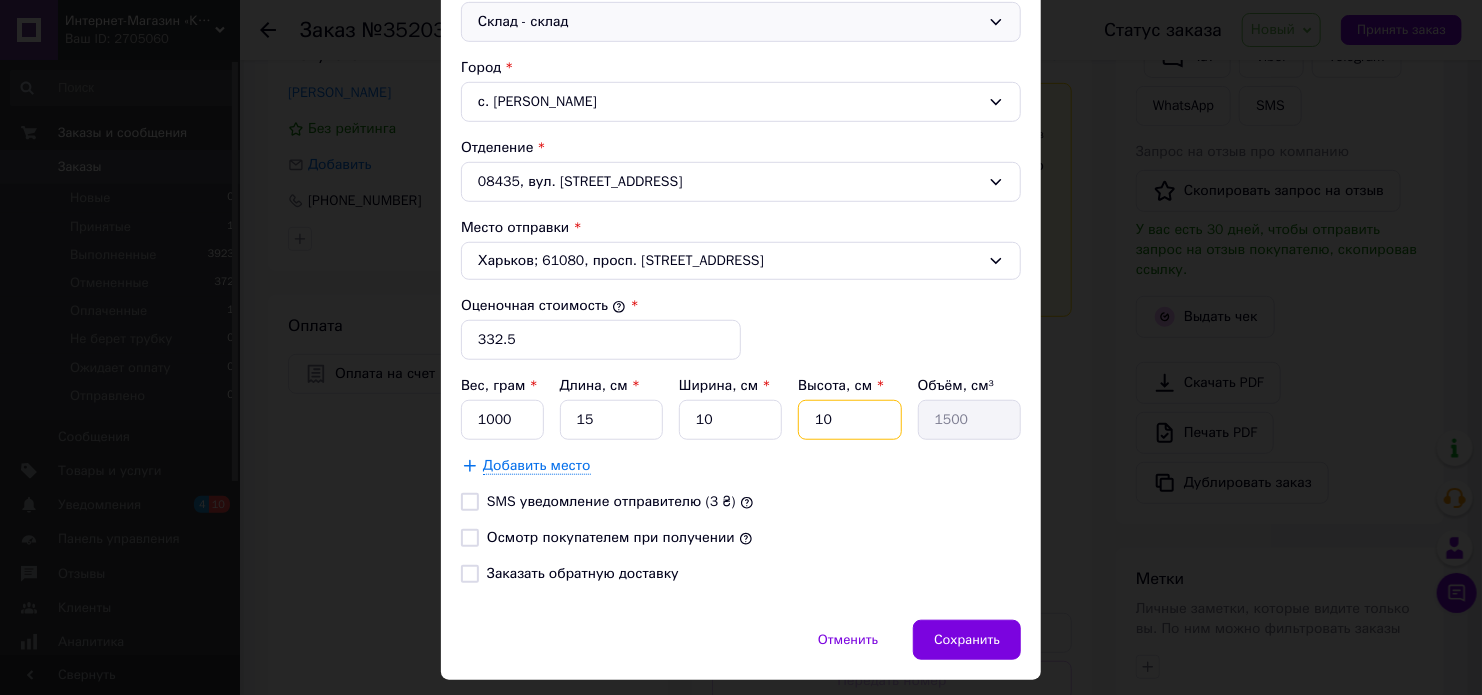 type on "10" 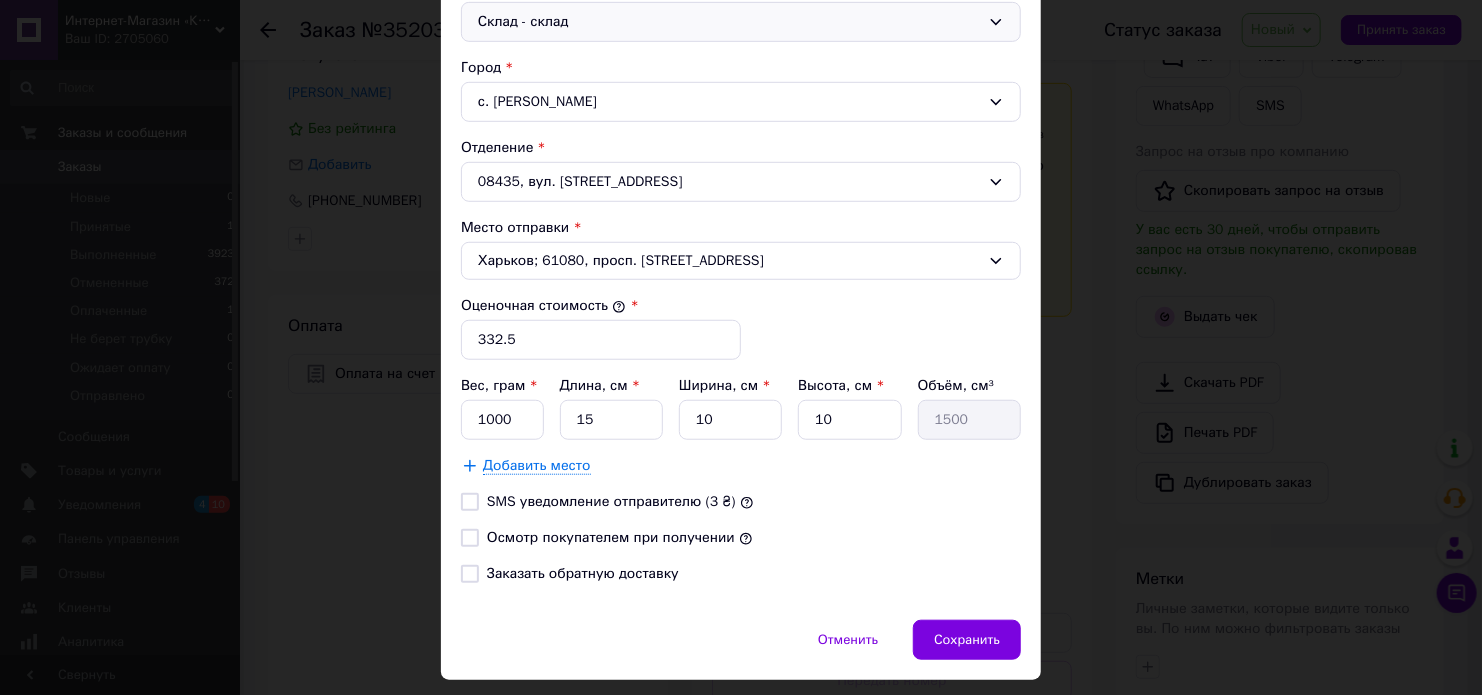 click on "Осмотр покупателем при получении" at bounding box center [470, 538] 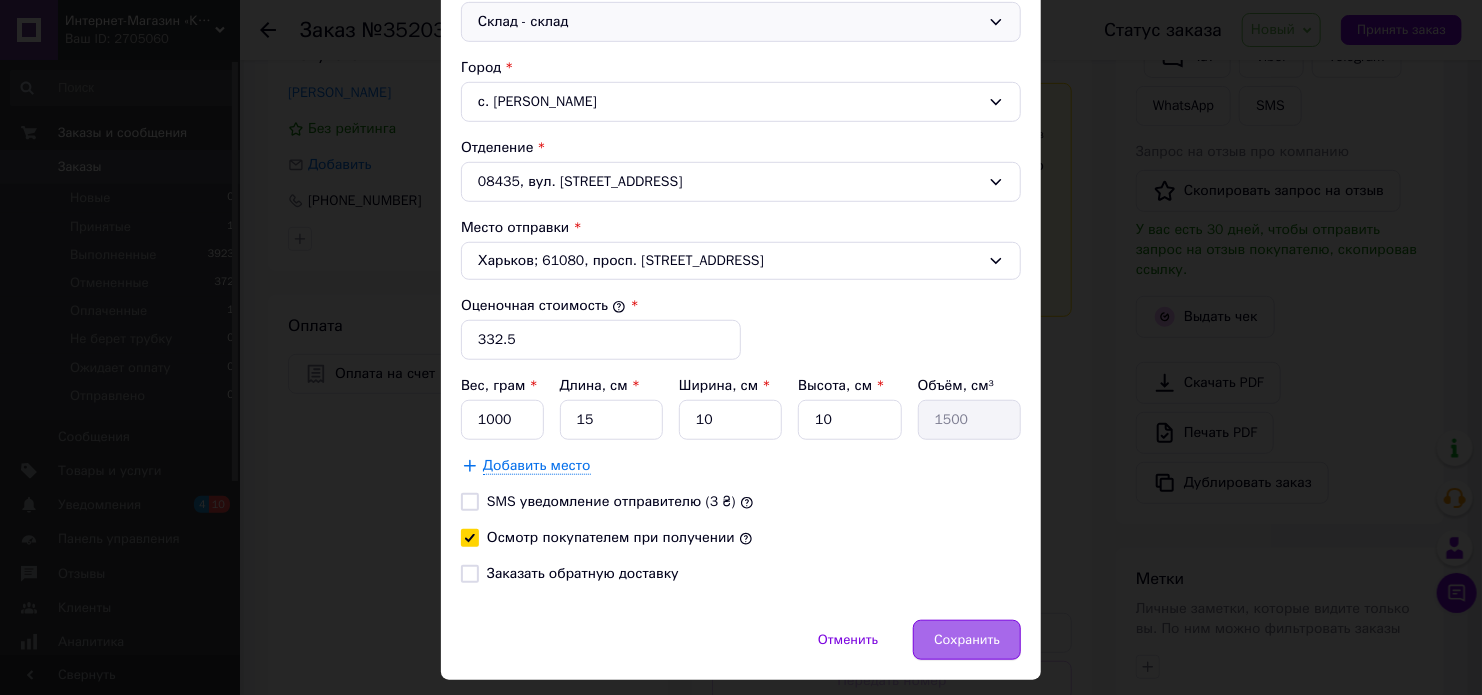 click on "Сохранить" at bounding box center [967, 640] 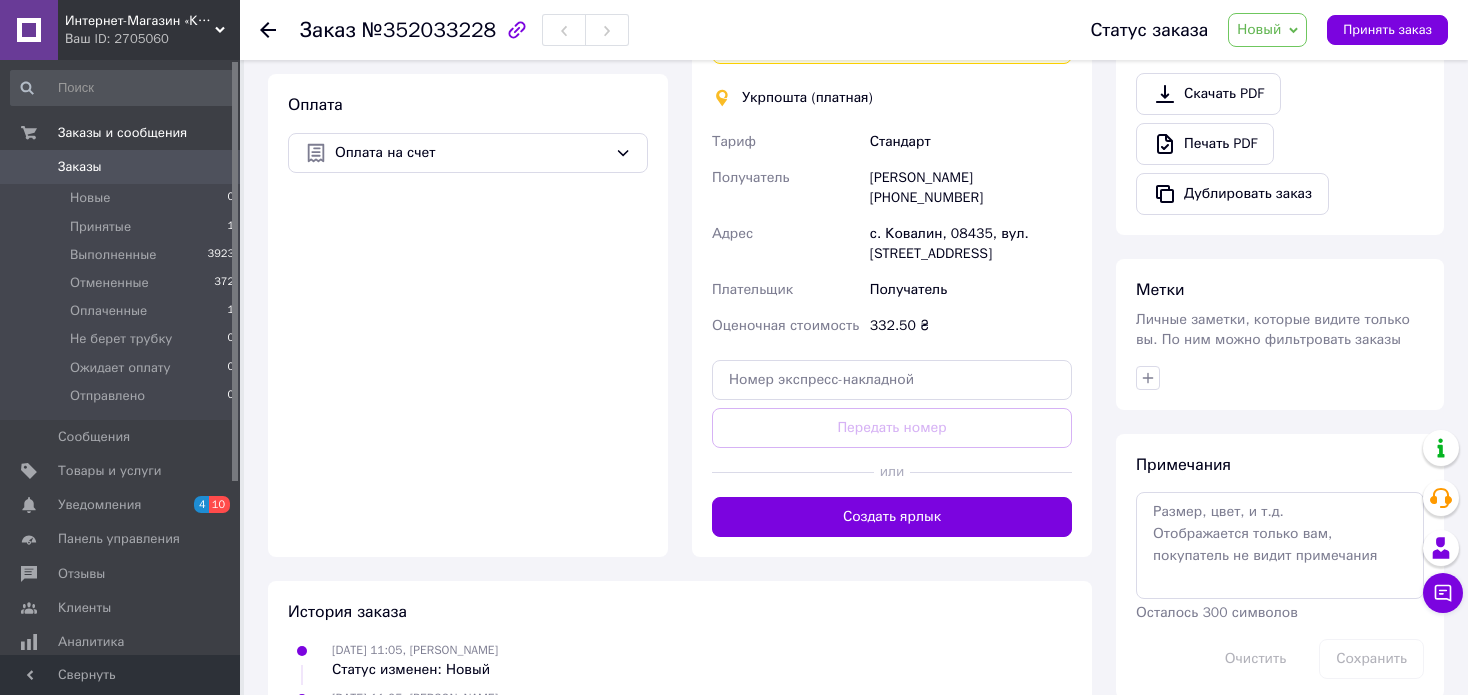 scroll, scrollTop: 640, scrollLeft: 0, axis: vertical 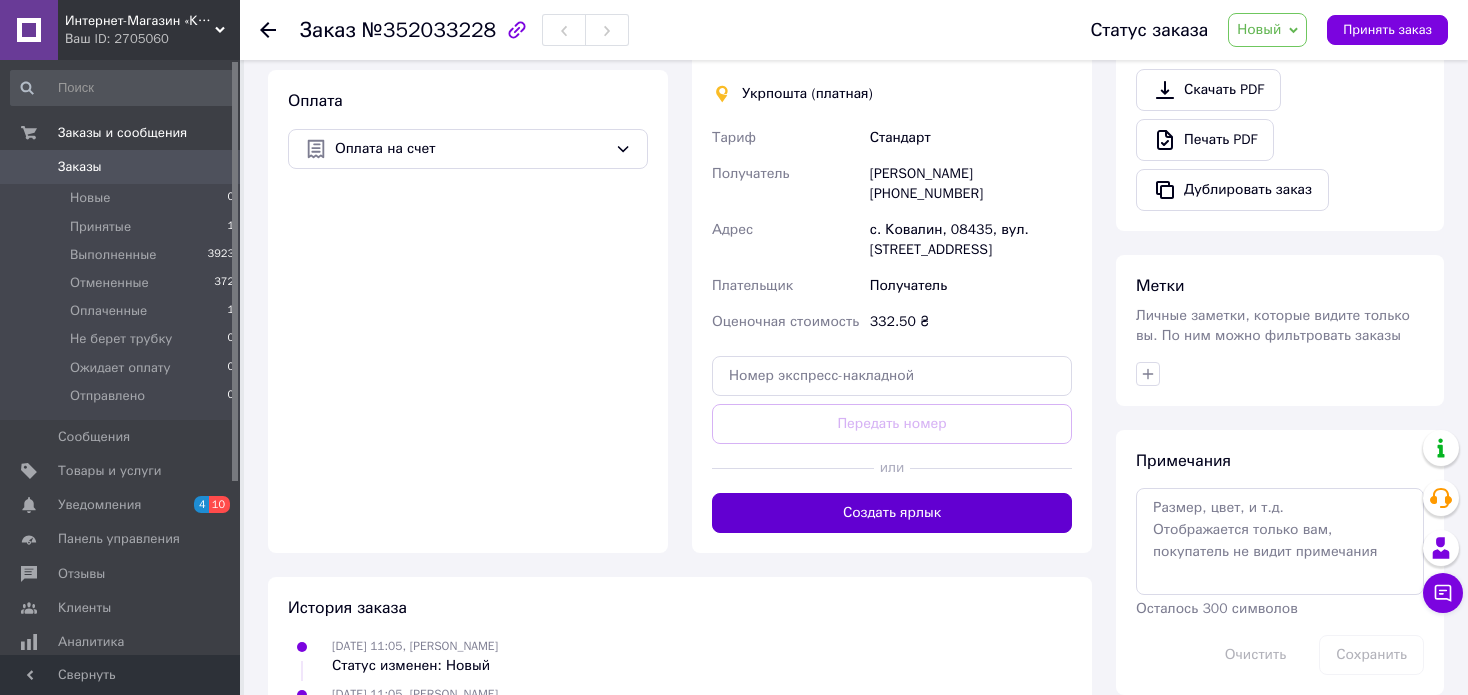 click on "Создать ярлык" at bounding box center (892, 513) 